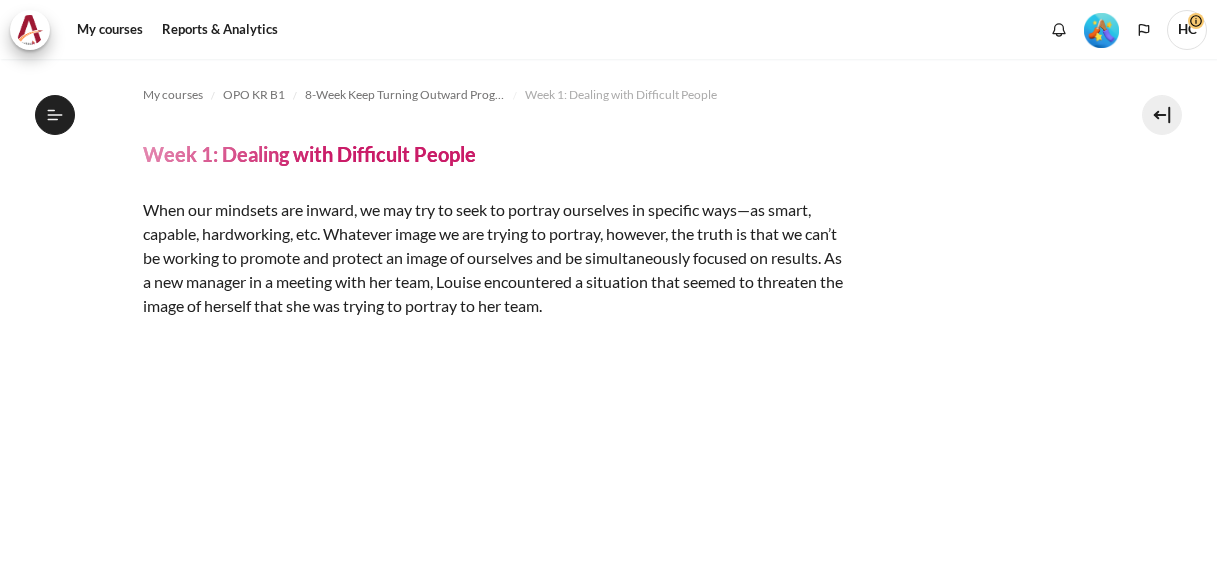 scroll, scrollTop: 0, scrollLeft: 0, axis: both 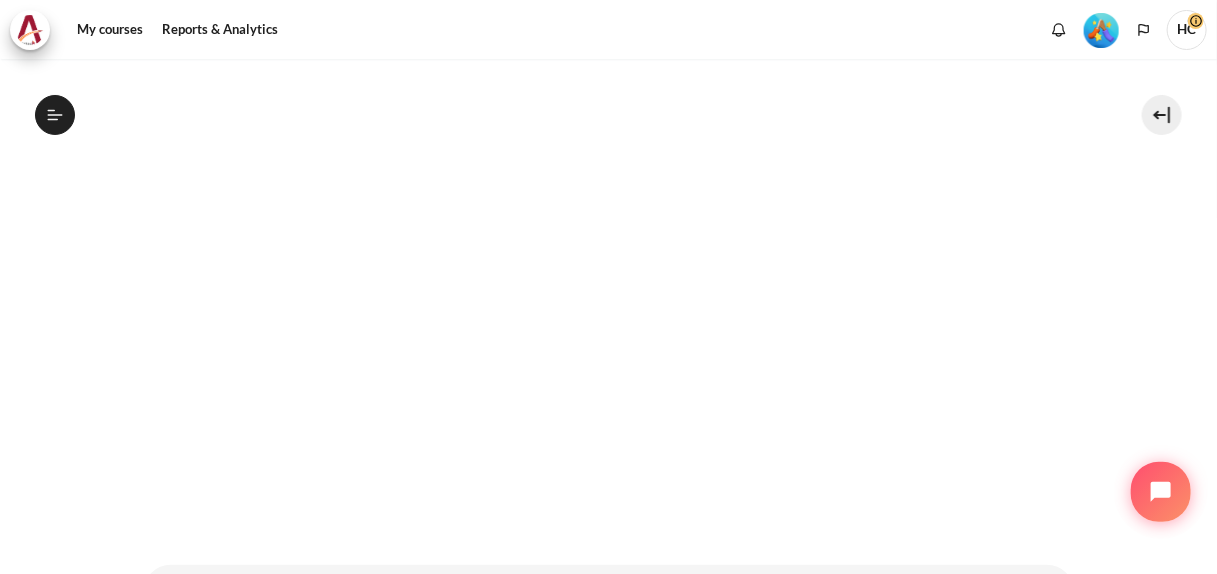 click on "My courses
OPO KR B1
8-Week Keep Turning Outward Program
Week 1: Dealing with Difficult People
Week 1: Dealing with Difficult People" at bounding box center [608, 165] 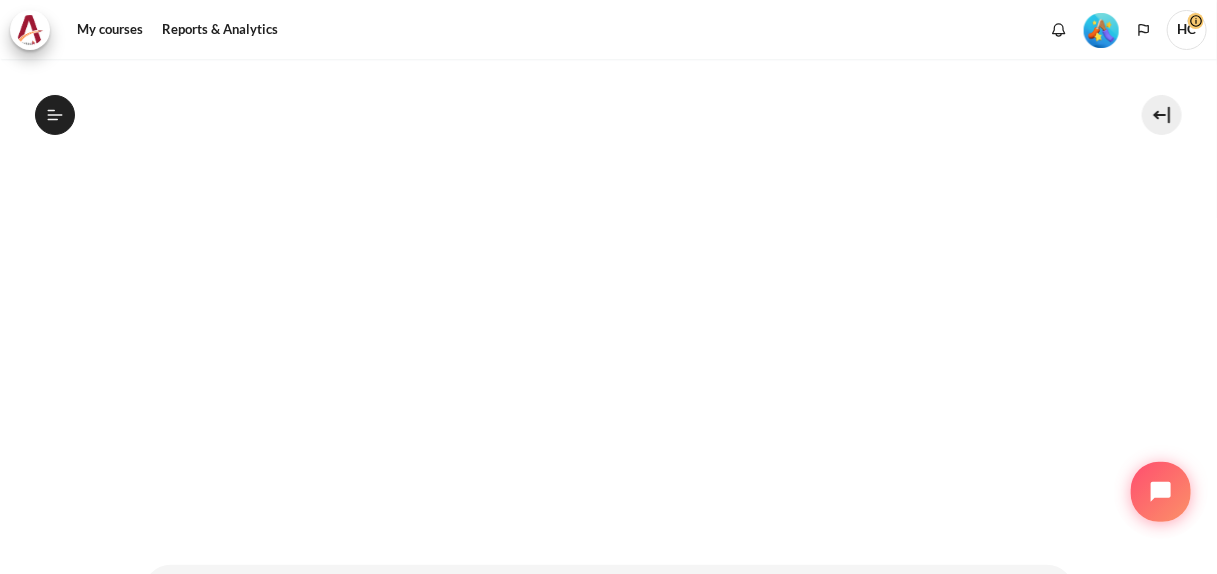scroll, scrollTop: 441, scrollLeft: 0, axis: vertical 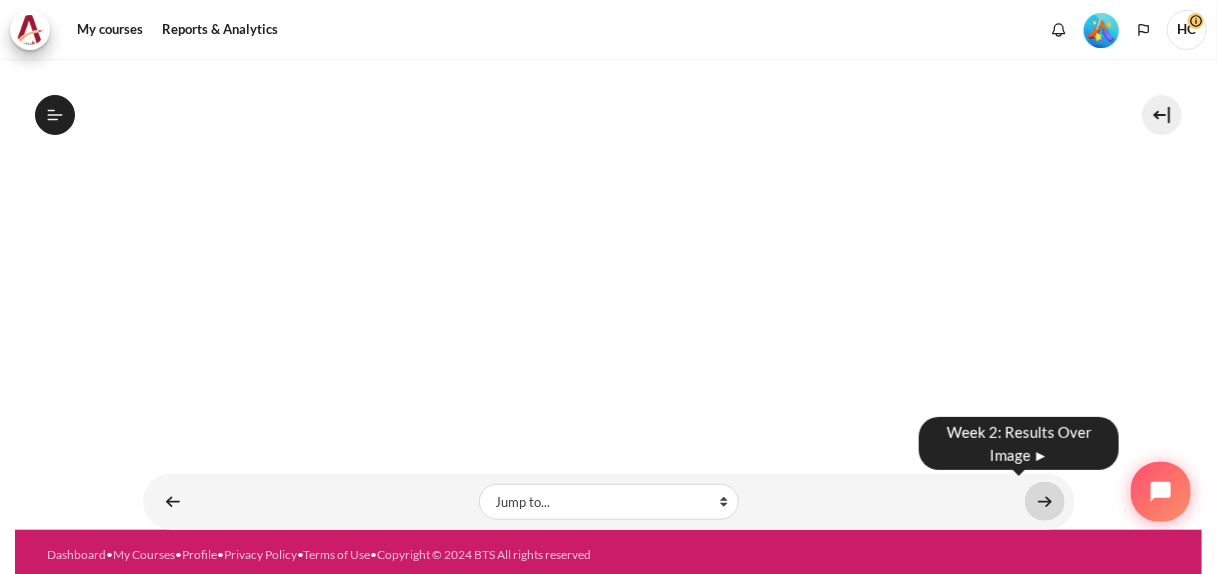 click at bounding box center [1045, 501] 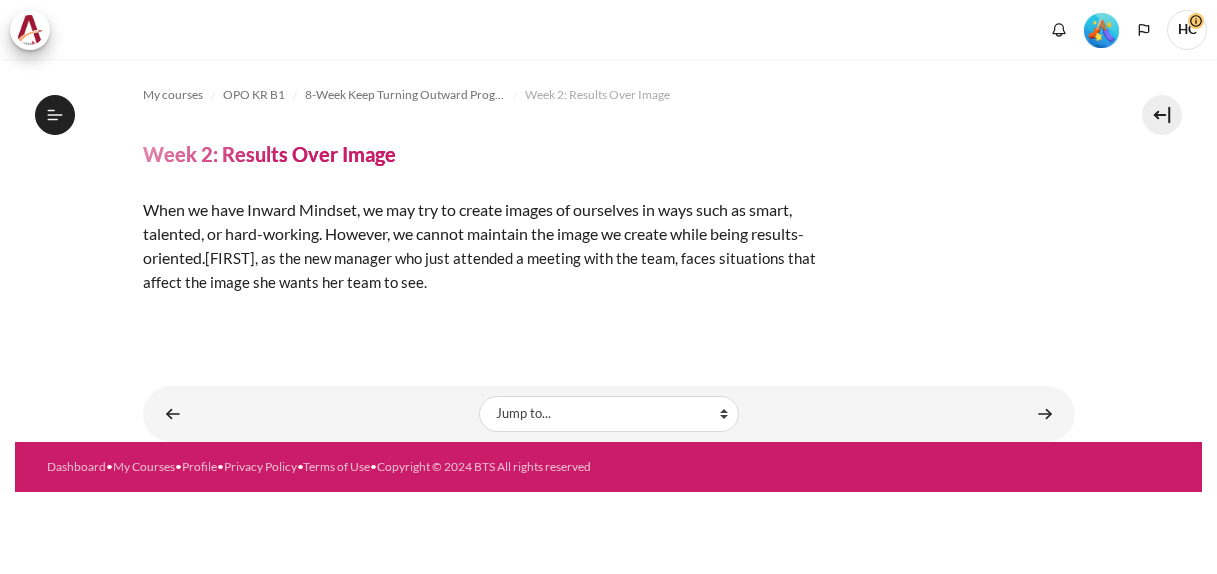 scroll, scrollTop: 0, scrollLeft: 0, axis: both 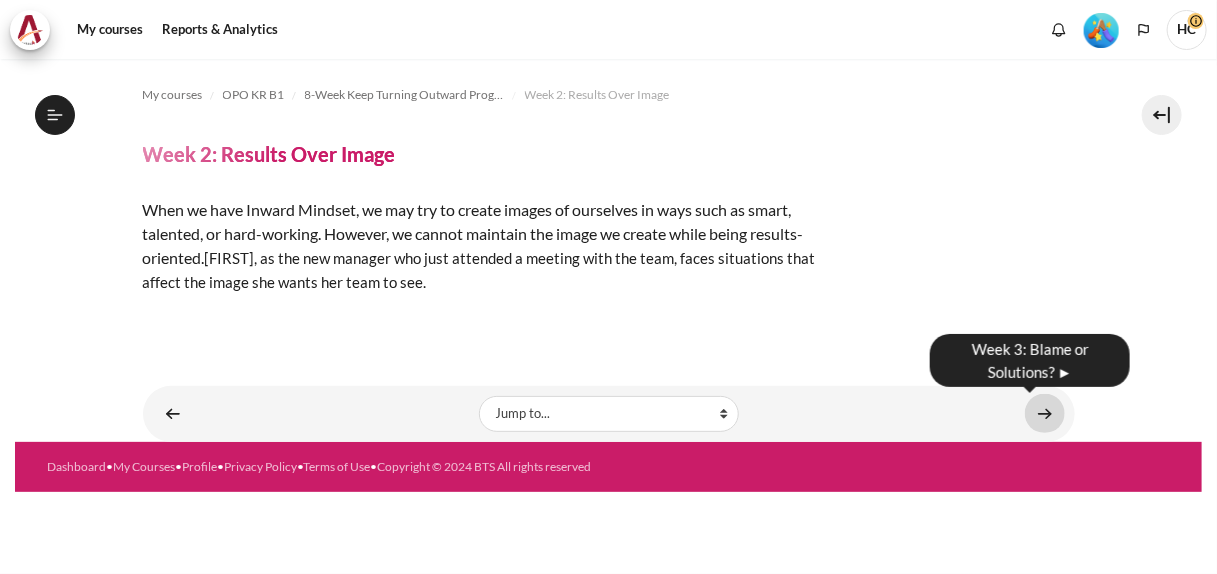 click at bounding box center (1045, 413) 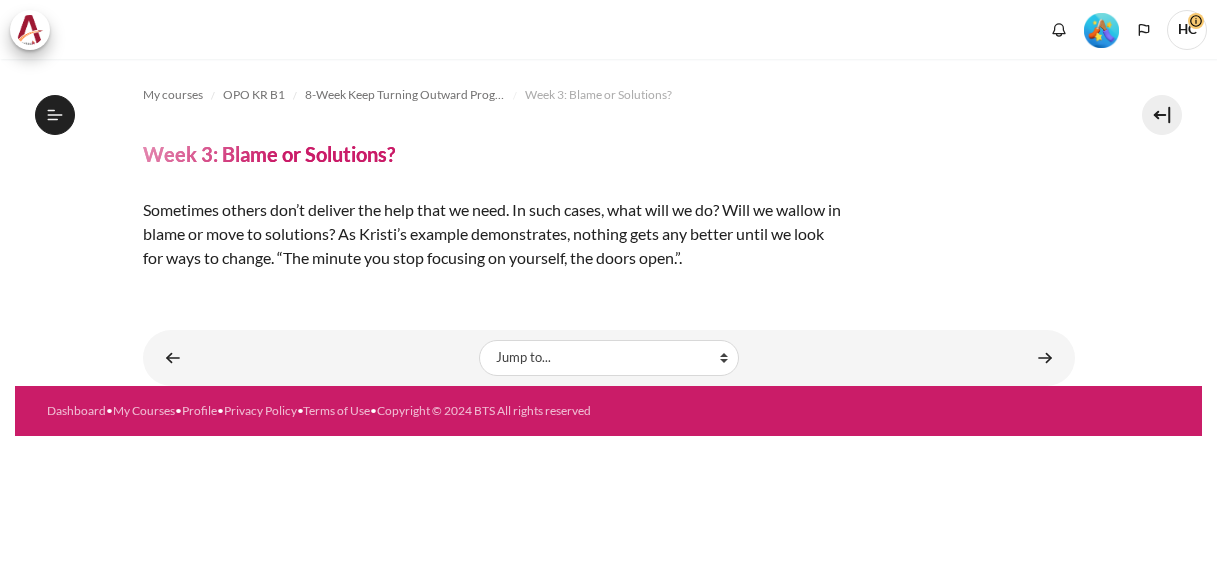 scroll, scrollTop: 0, scrollLeft: 0, axis: both 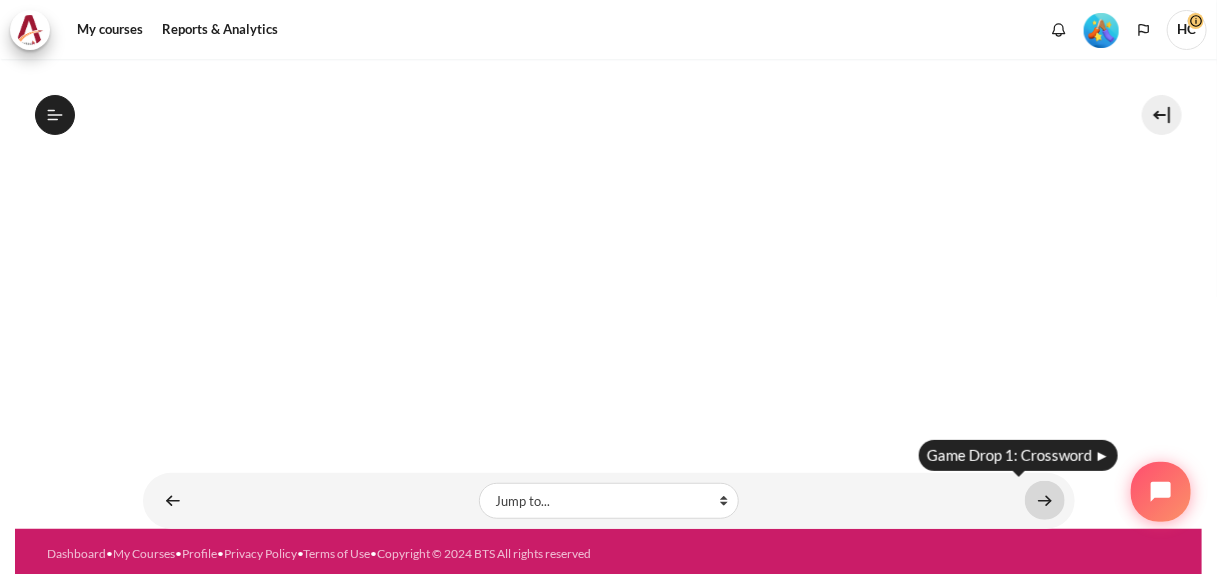 click at bounding box center (1045, 500) 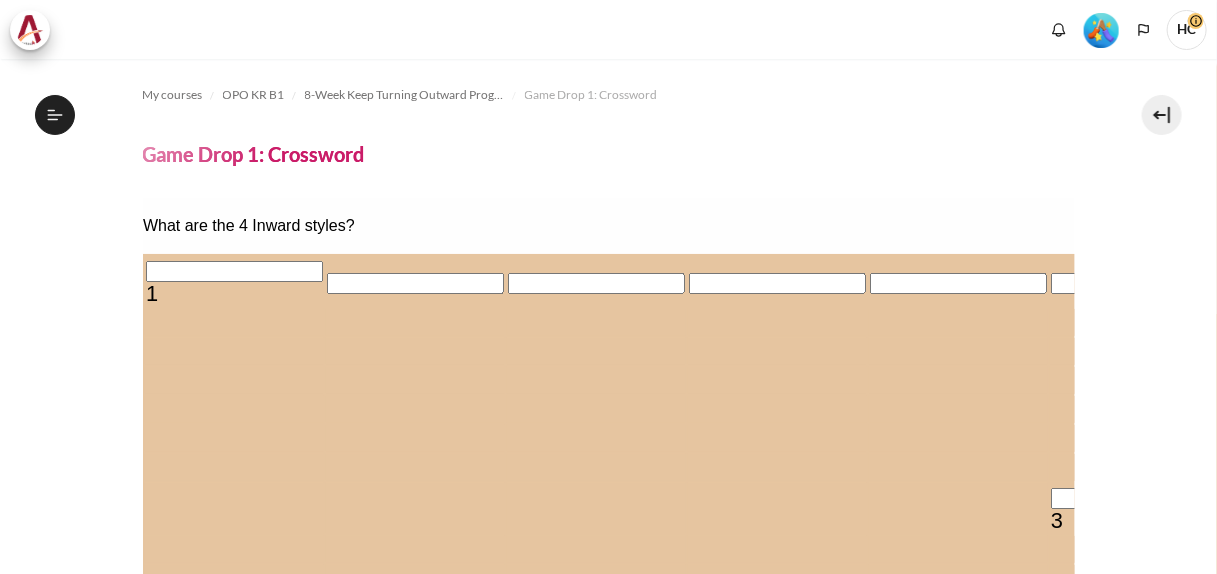scroll, scrollTop: 0, scrollLeft: 0, axis: both 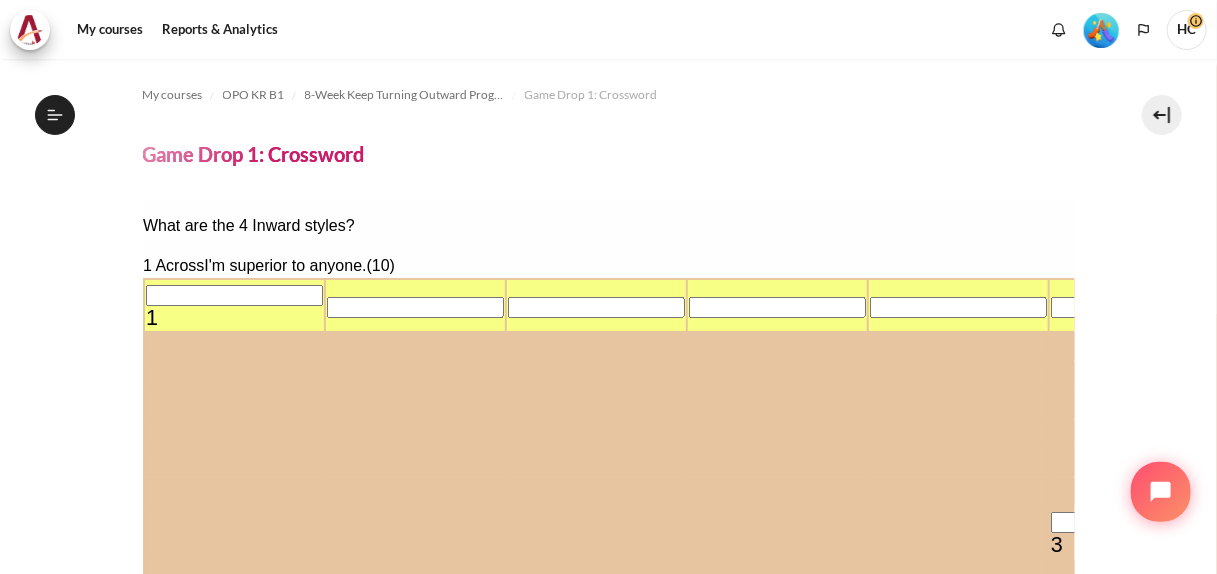 click at bounding box center (233, 294) 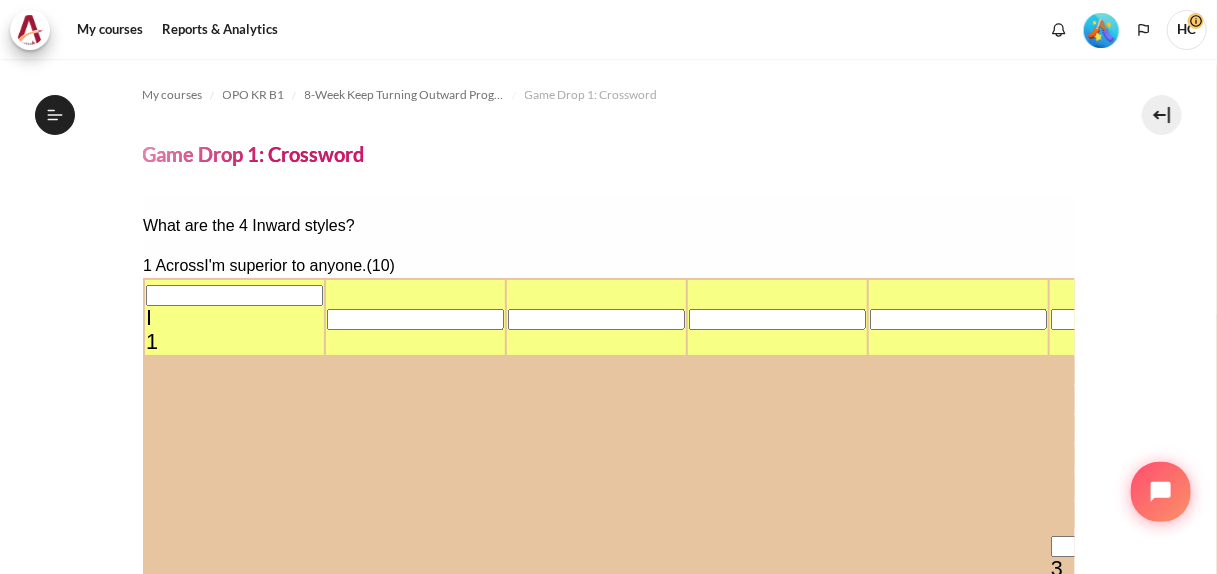type 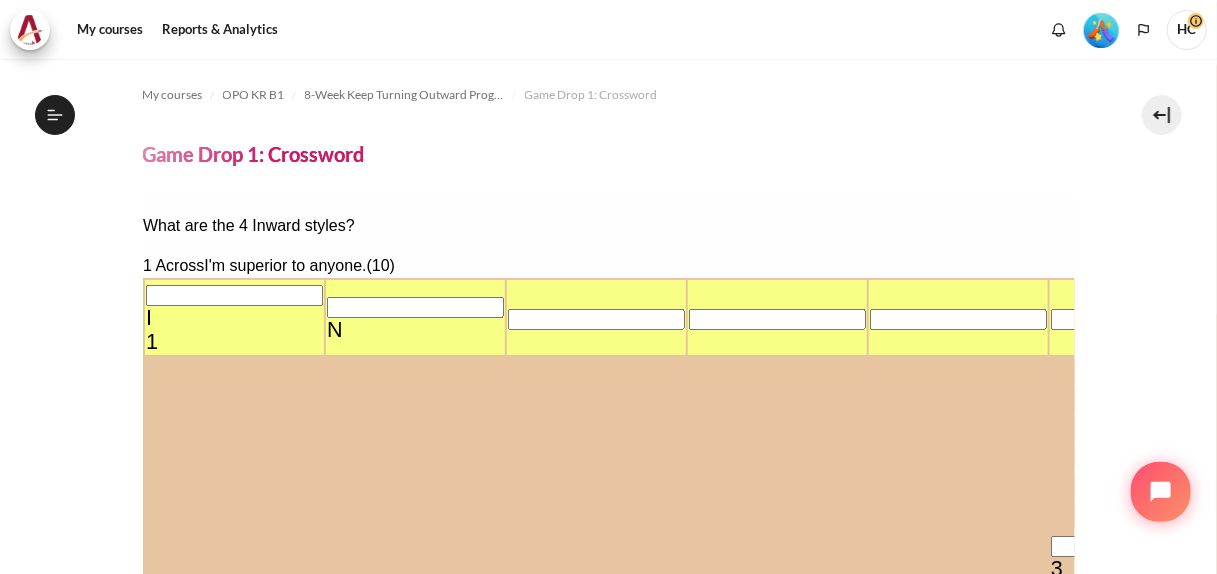 type 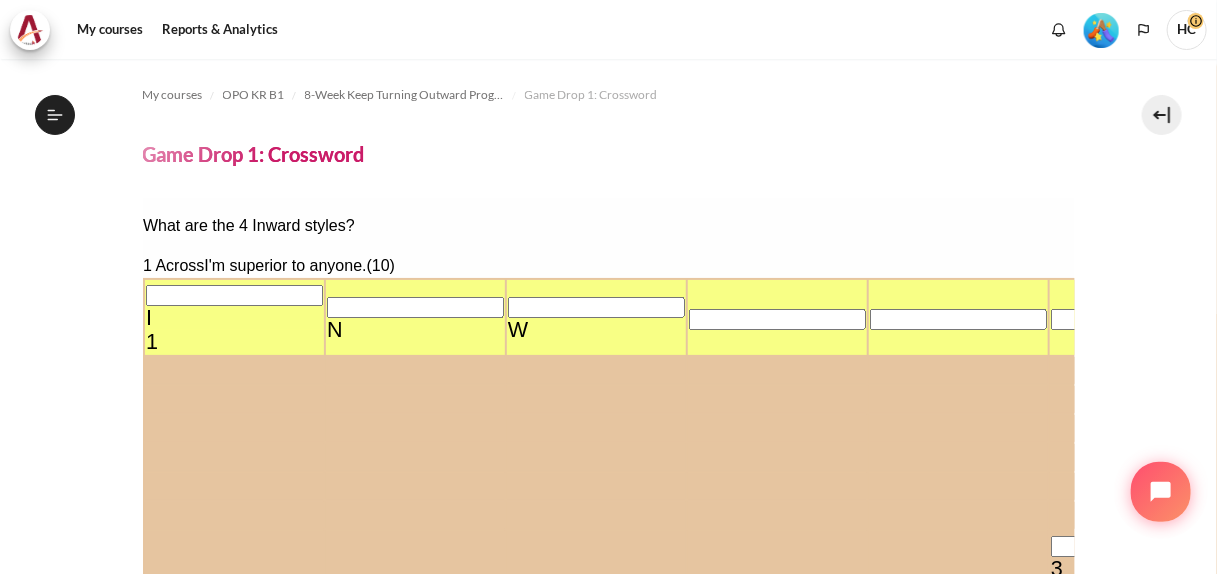 type 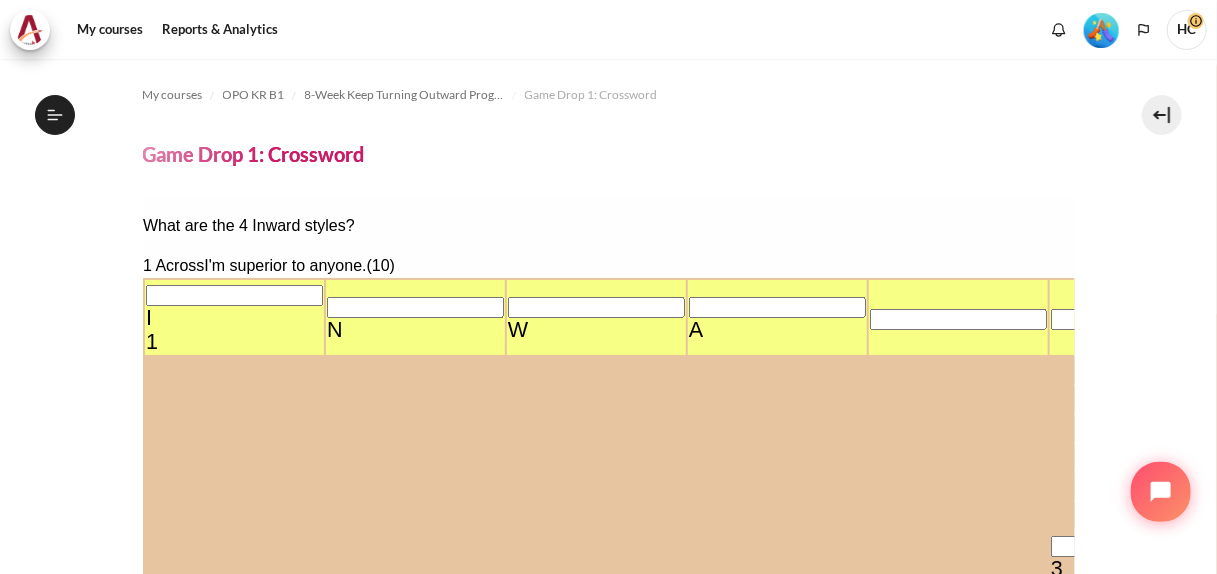 type 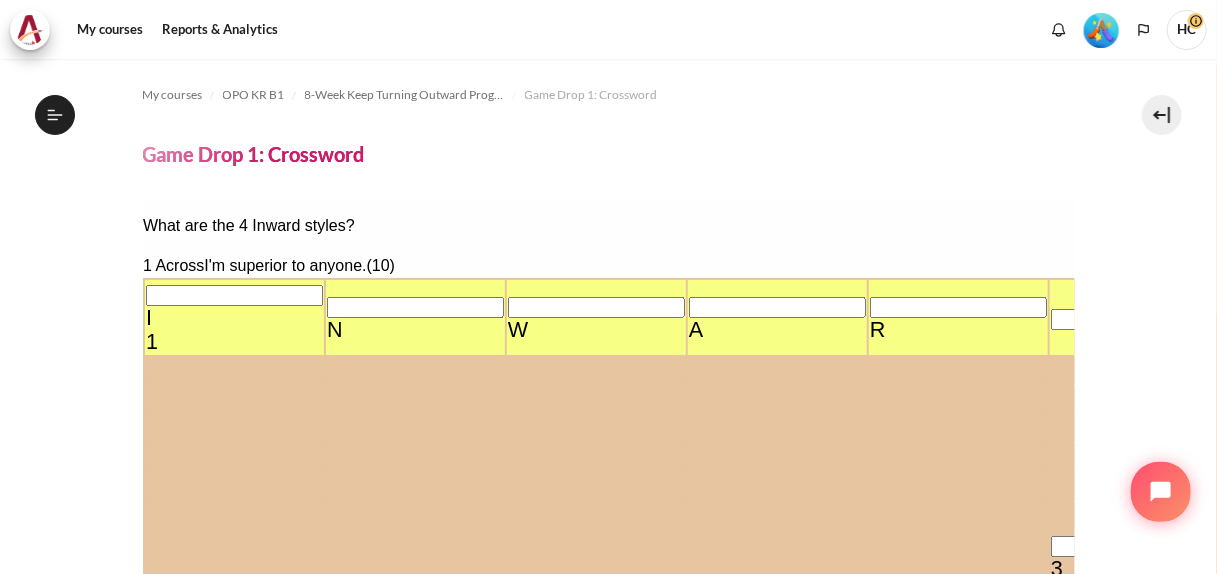 type 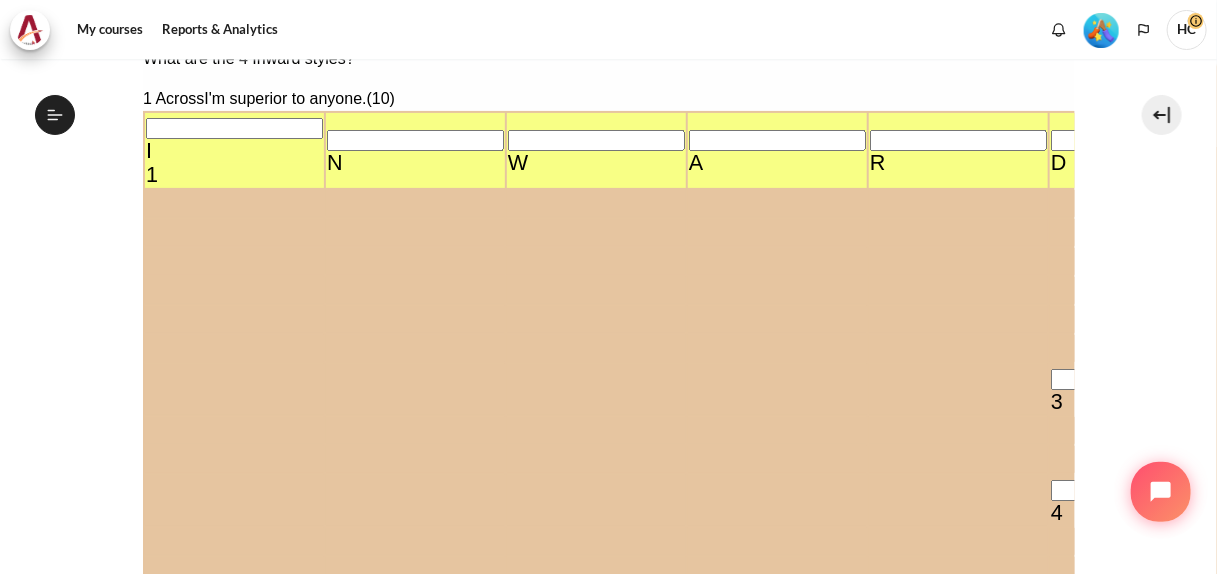 scroll, scrollTop: 167, scrollLeft: 0, axis: vertical 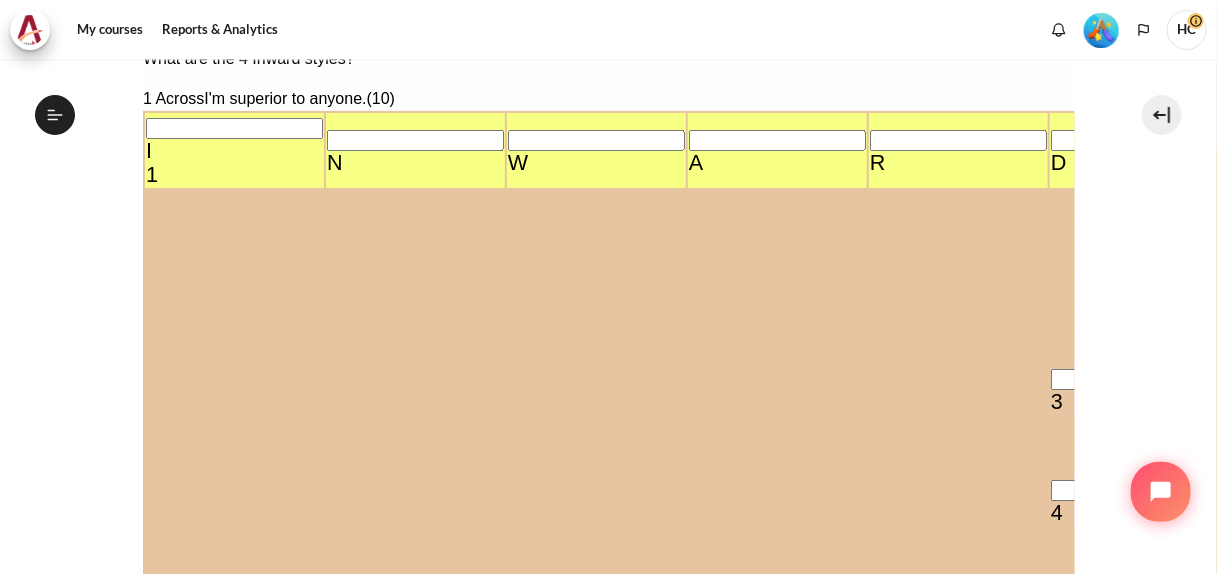 click at bounding box center (1862, 139) 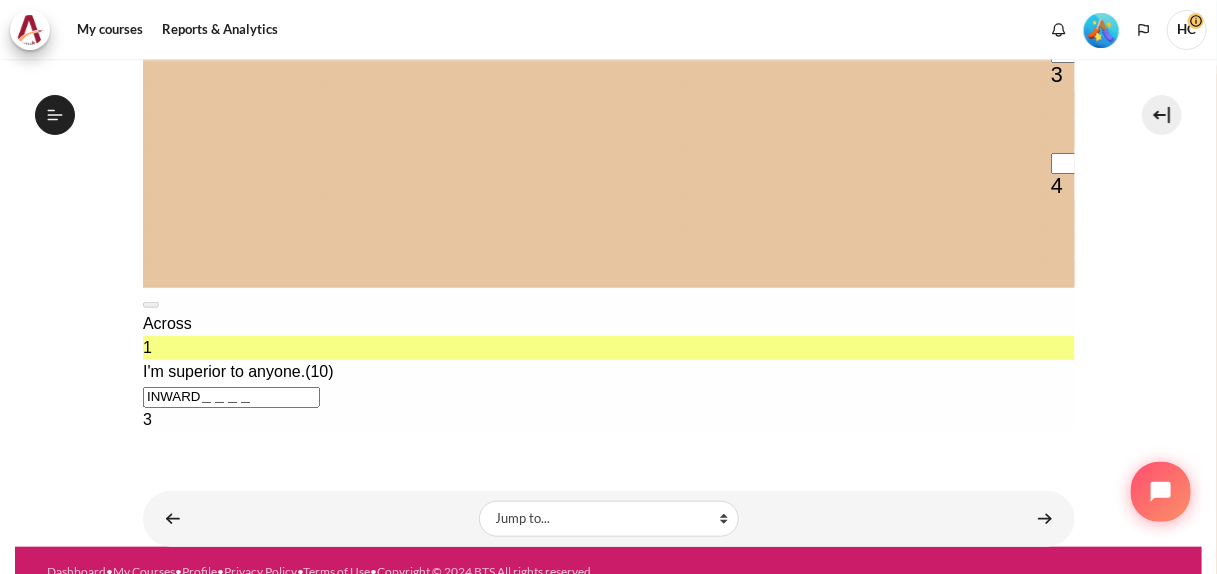 scroll, scrollTop: 516, scrollLeft: 0, axis: vertical 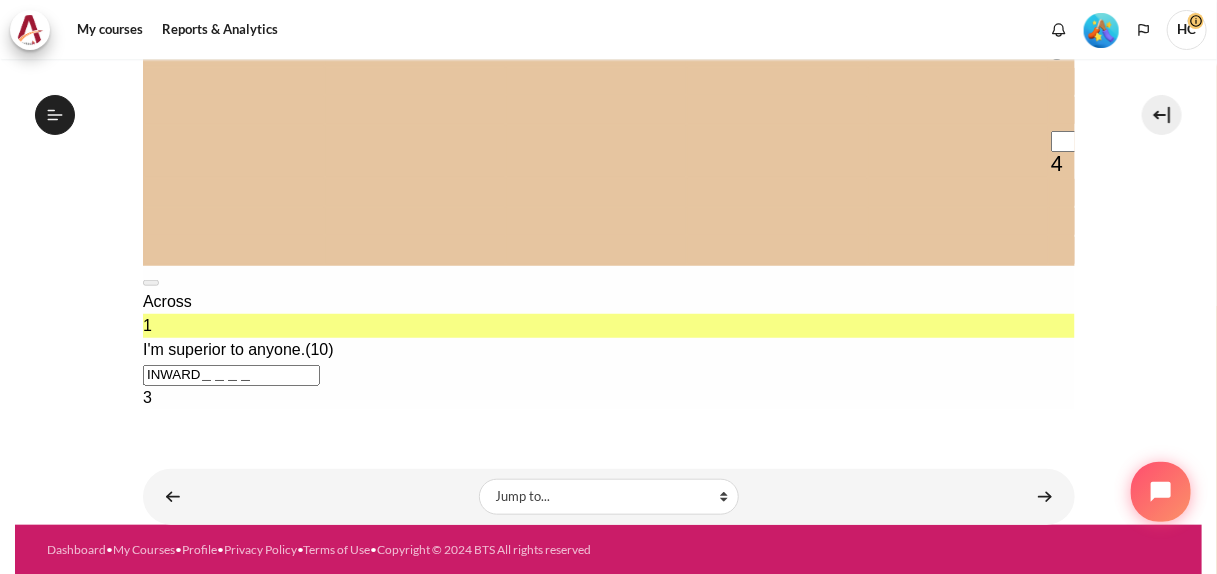 click on "Check Check the characters. The responses will be marked as correct, incorrect, or unanswered." at bounding box center [169, 639] 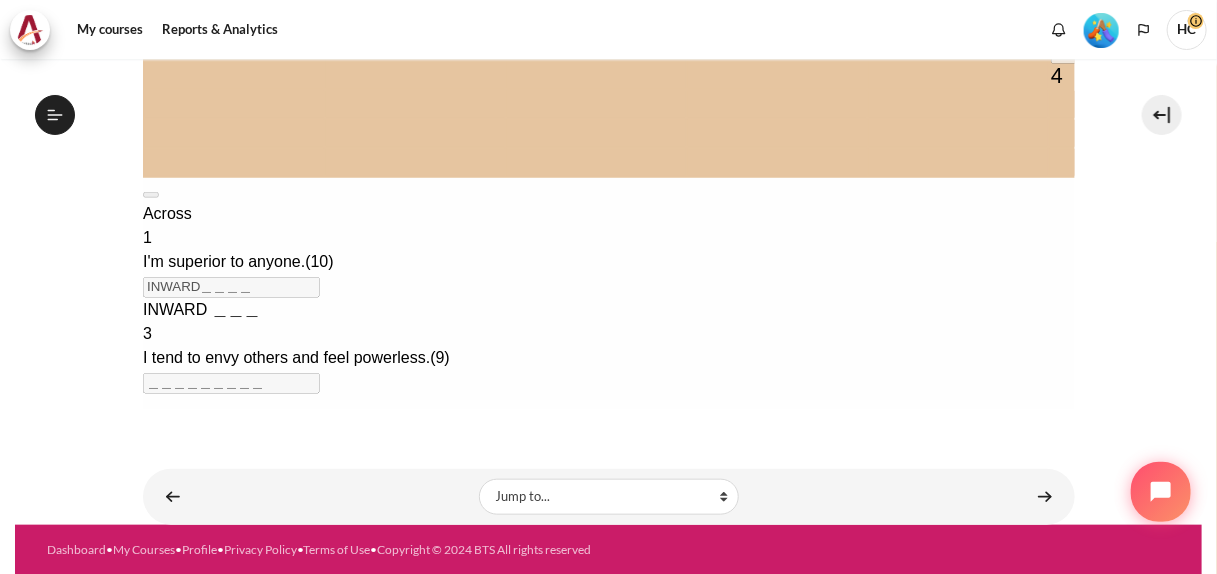 scroll, scrollTop: 579, scrollLeft: 0, axis: vertical 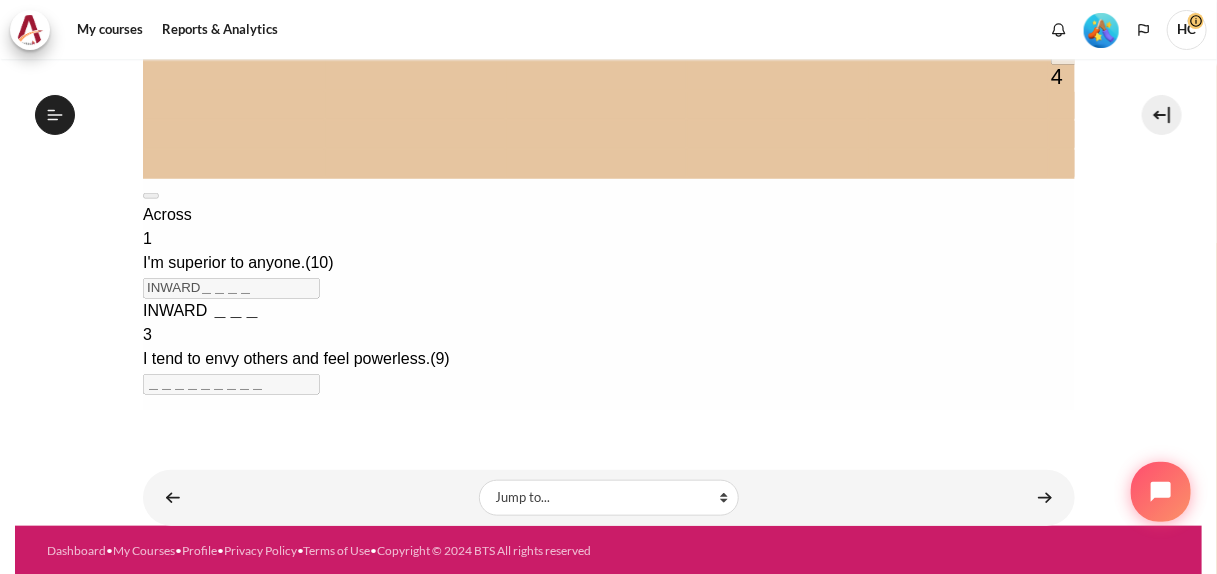 click on "Retry Retry the task. Reset all responses and start the task over again." at bounding box center [166, 732] 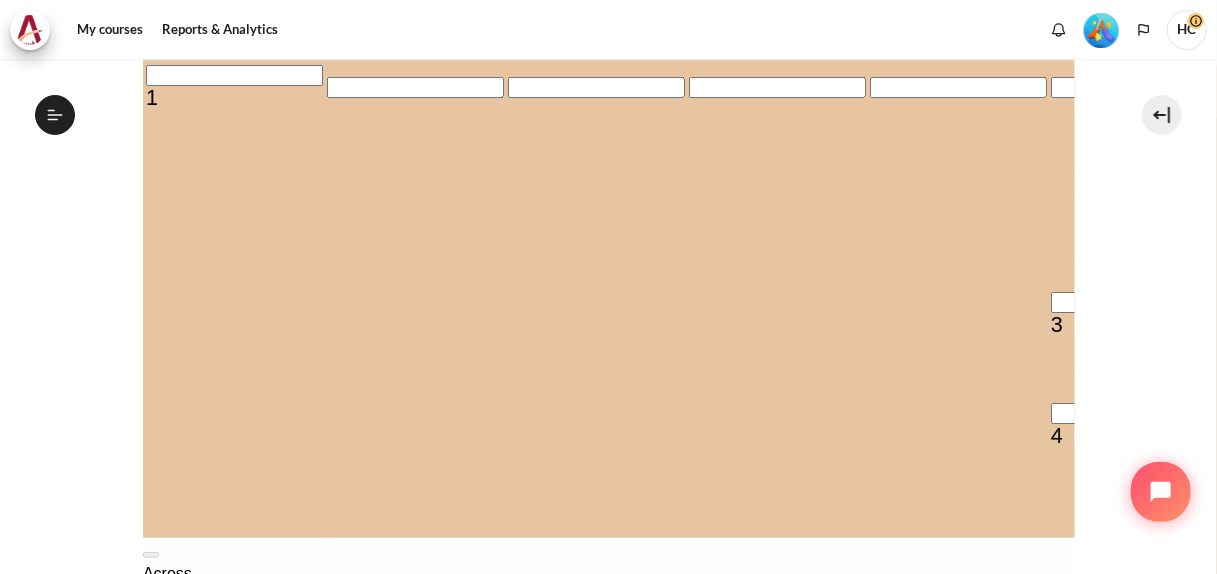 scroll, scrollTop: 196, scrollLeft: 0, axis: vertical 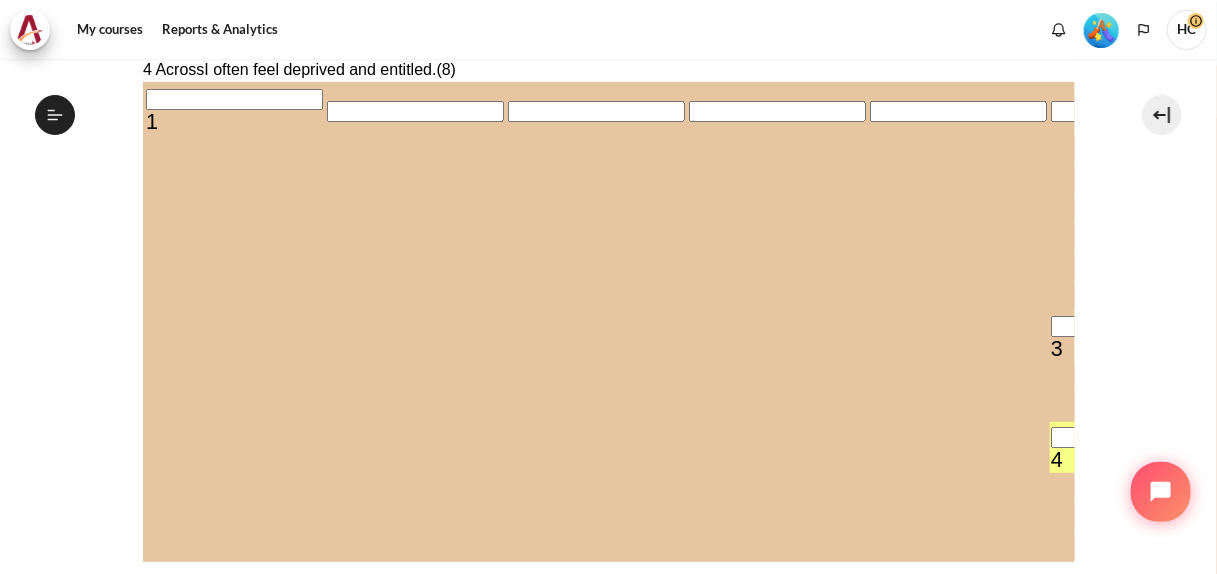 click at bounding box center (1138, 437) 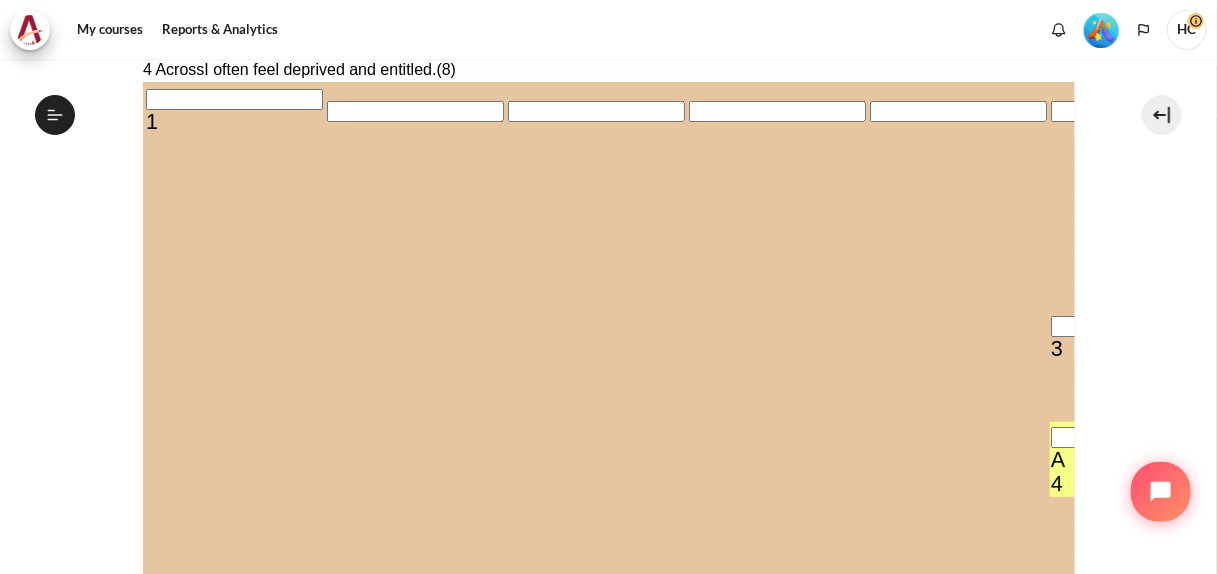 type 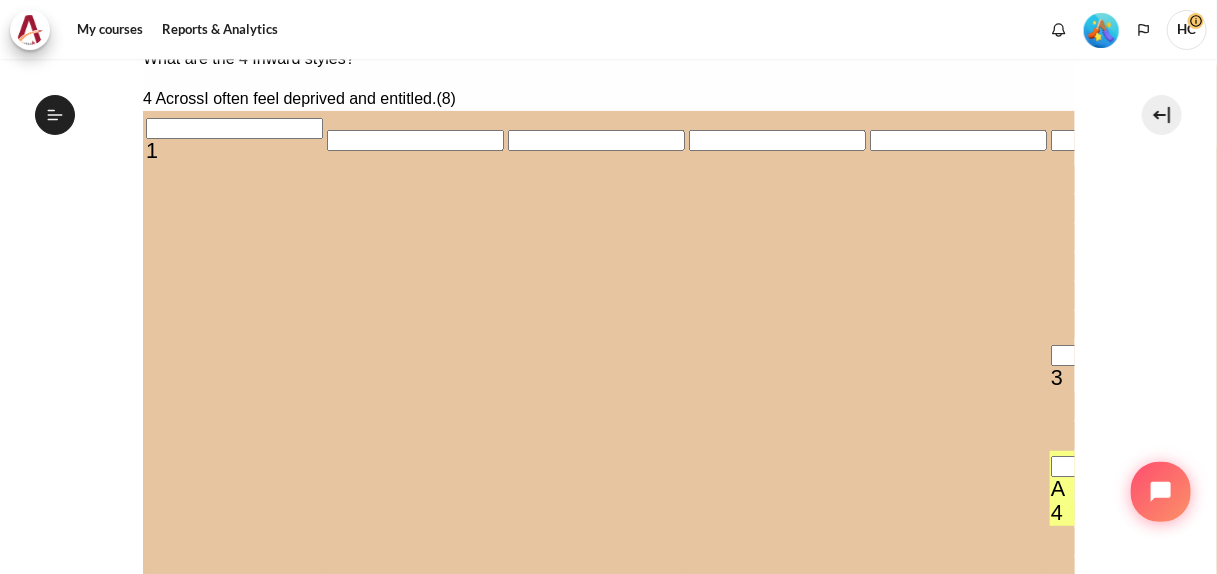 scroll, scrollTop: 165, scrollLeft: 0, axis: vertical 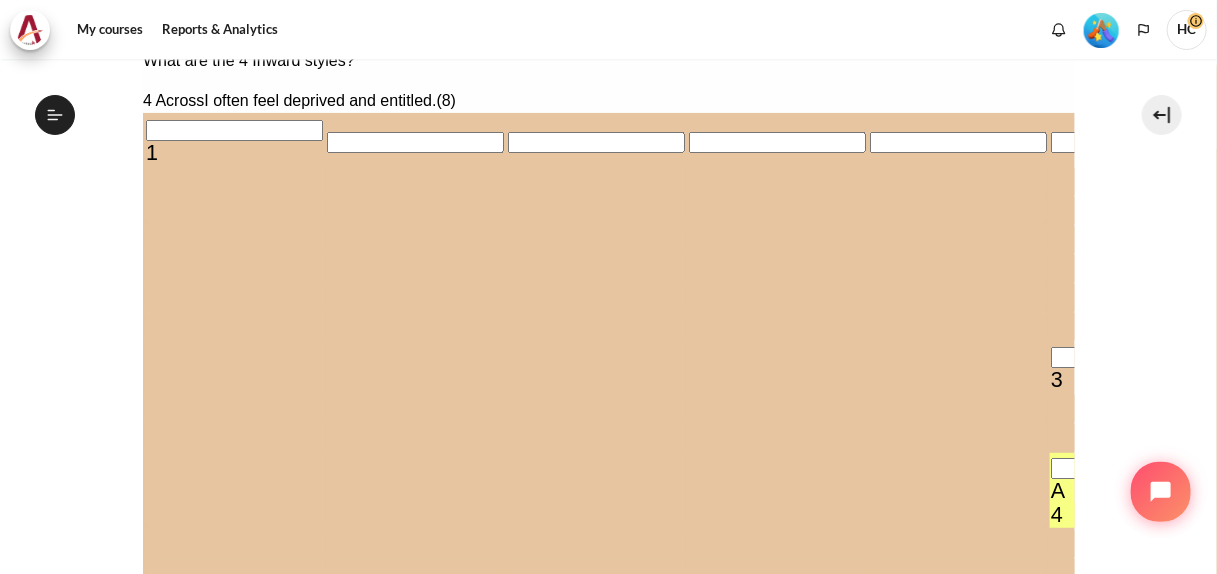 click at bounding box center [1138, 356] 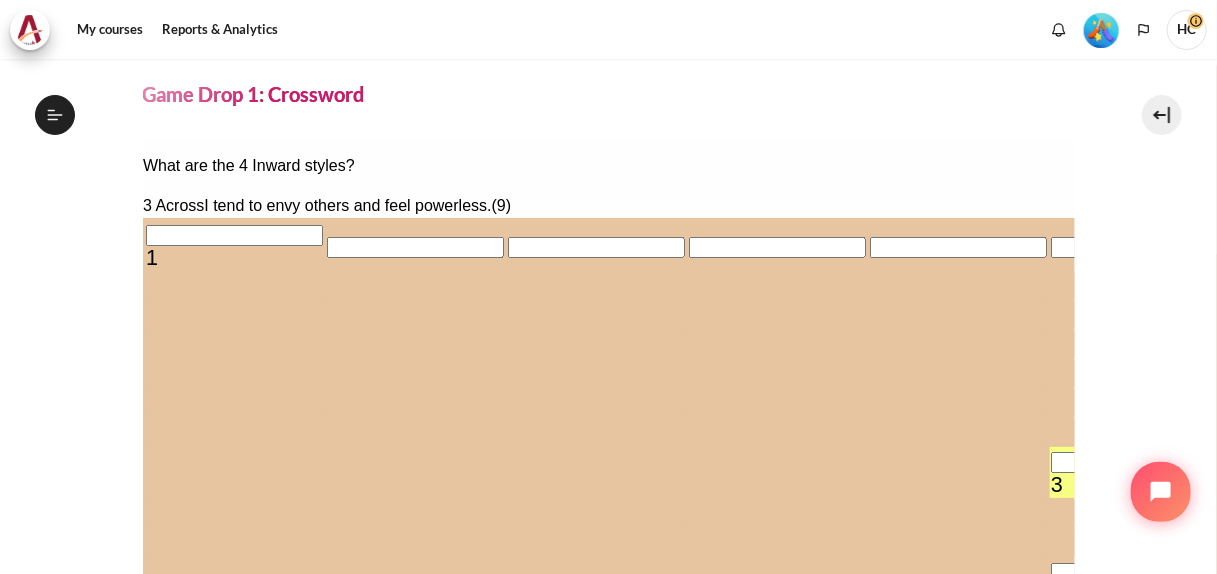 scroll, scrollTop: 61, scrollLeft: 0, axis: vertical 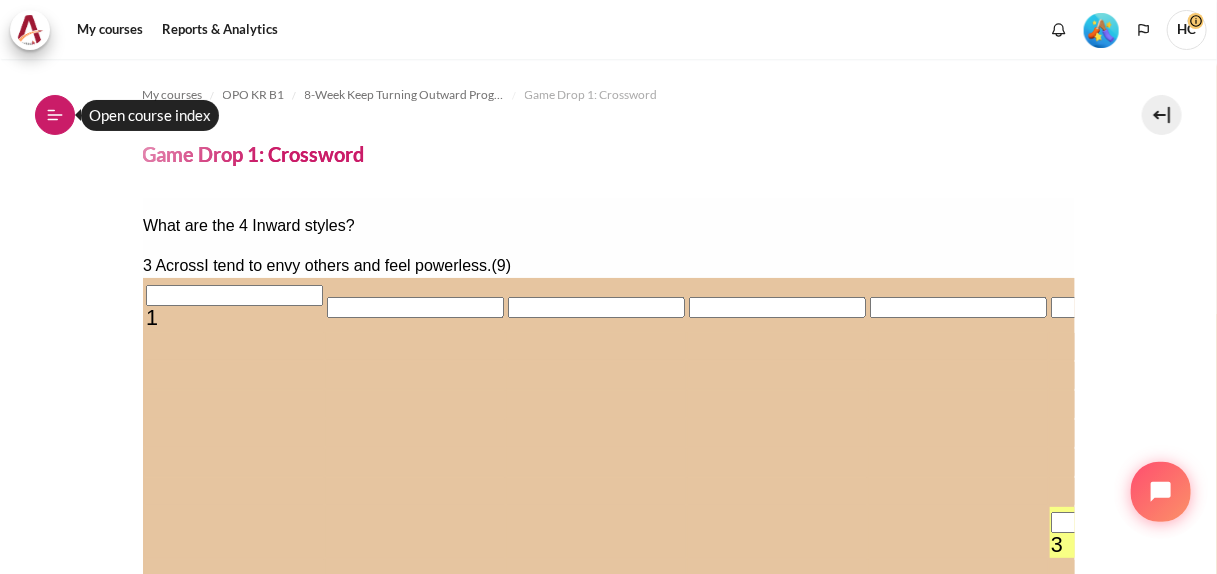 click 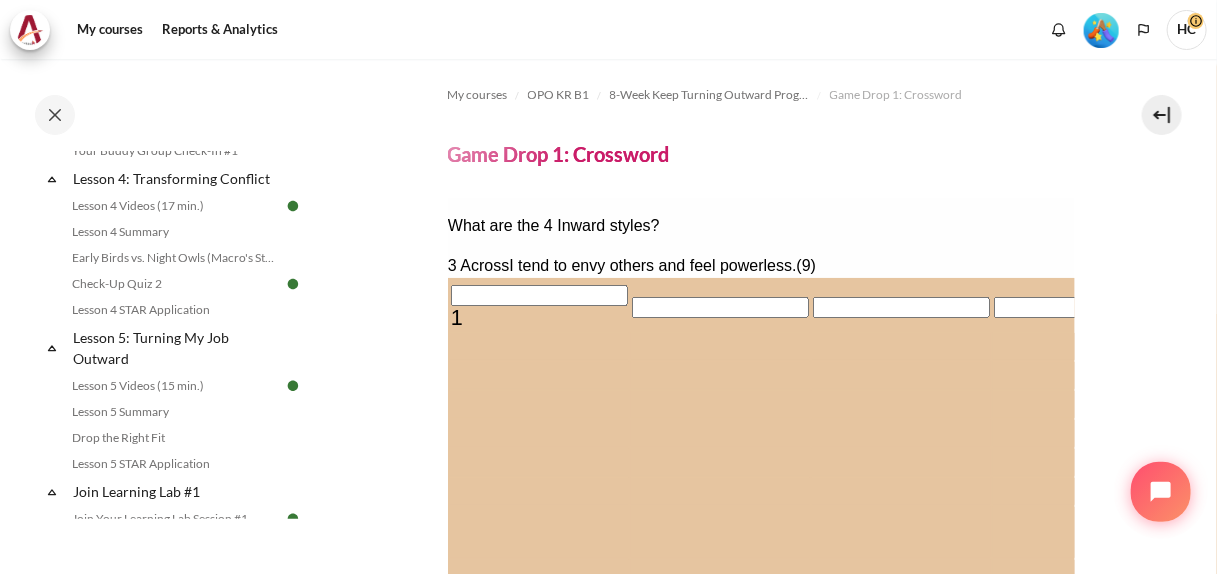 scroll, scrollTop: 734, scrollLeft: 0, axis: vertical 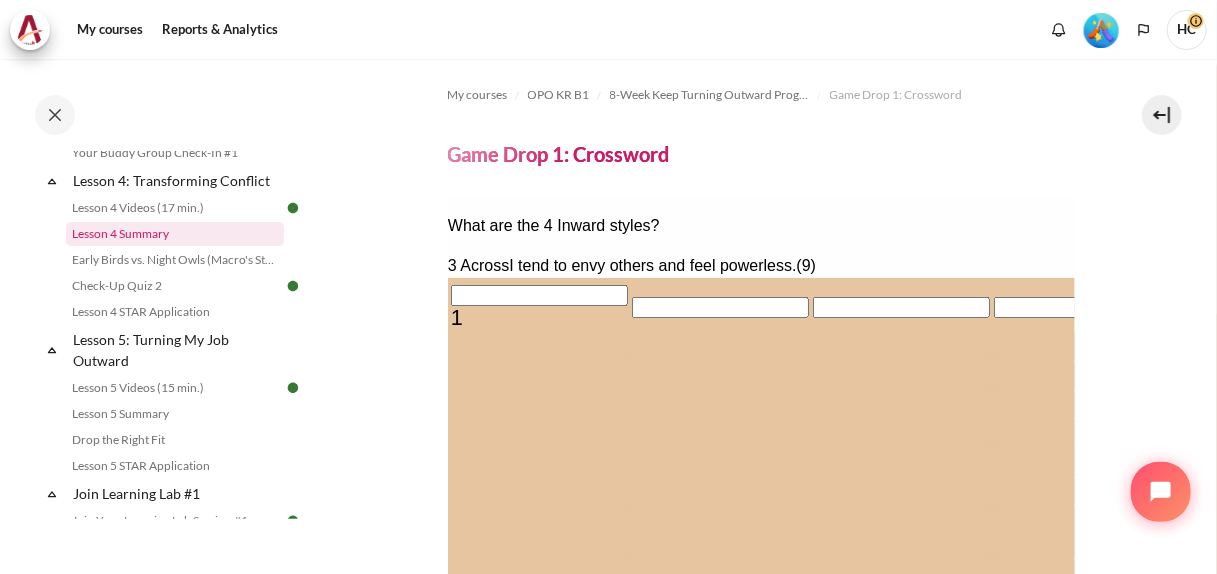 click on "Lesson 4 Summary" at bounding box center [175, 234] 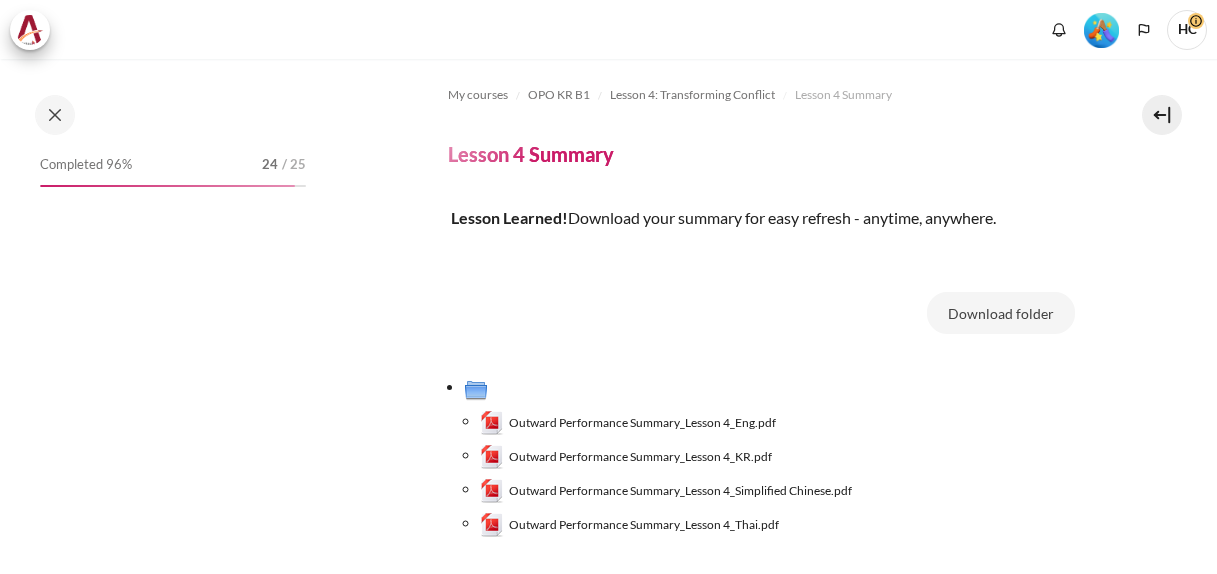 scroll, scrollTop: 0, scrollLeft: 0, axis: both 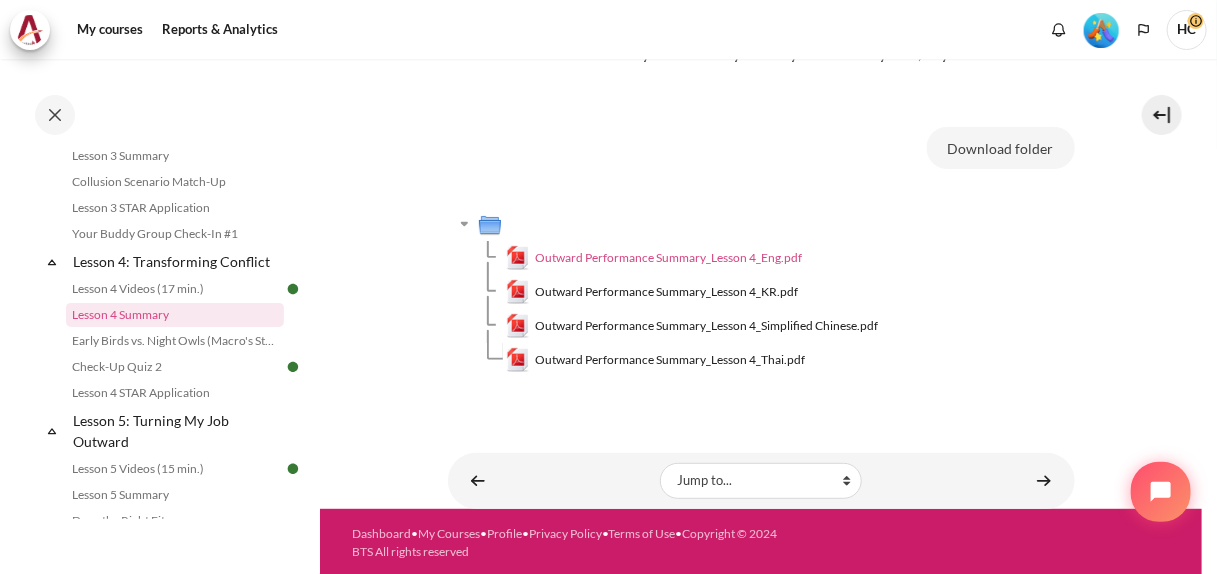 click on "Outward Performance Summary_Lesson 4_Eng.pdf" at bounding box center [668, 258] 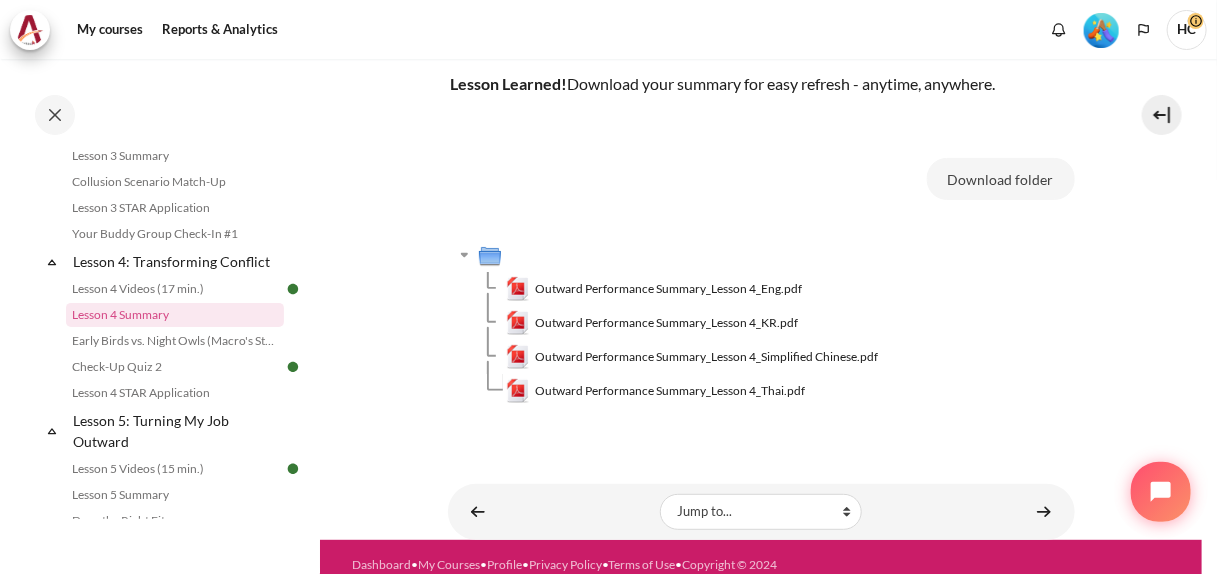scroll, scrollTop: 134, scrollLeft: 0, axis: vertical 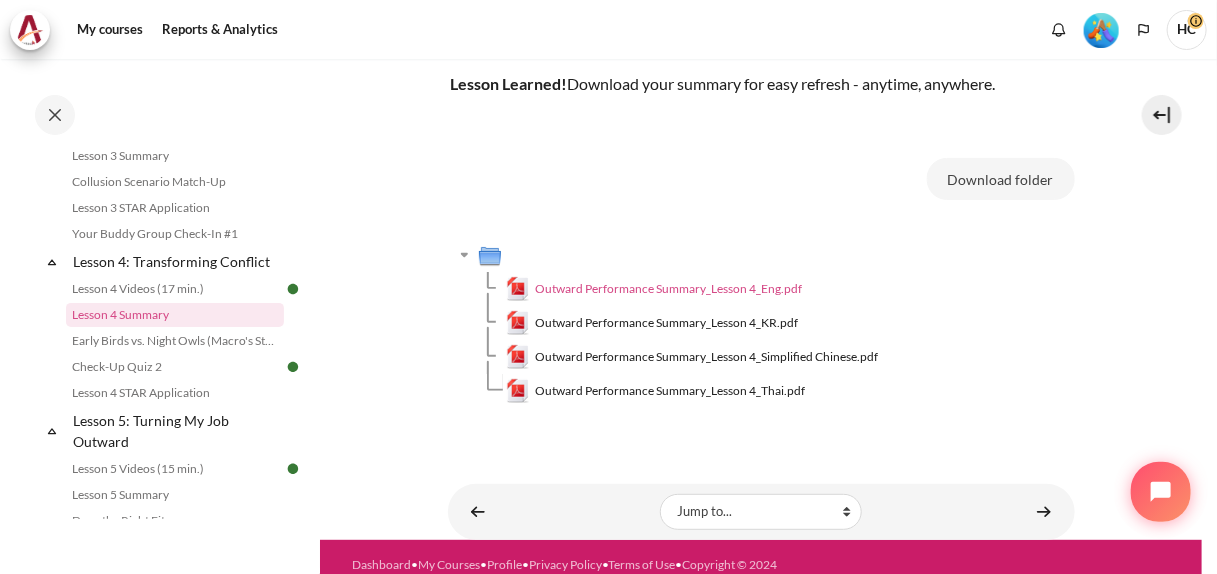 click on "Outward Performance Summary_Lesson 4_Eng.pdf" at bounding box center [668, 289] 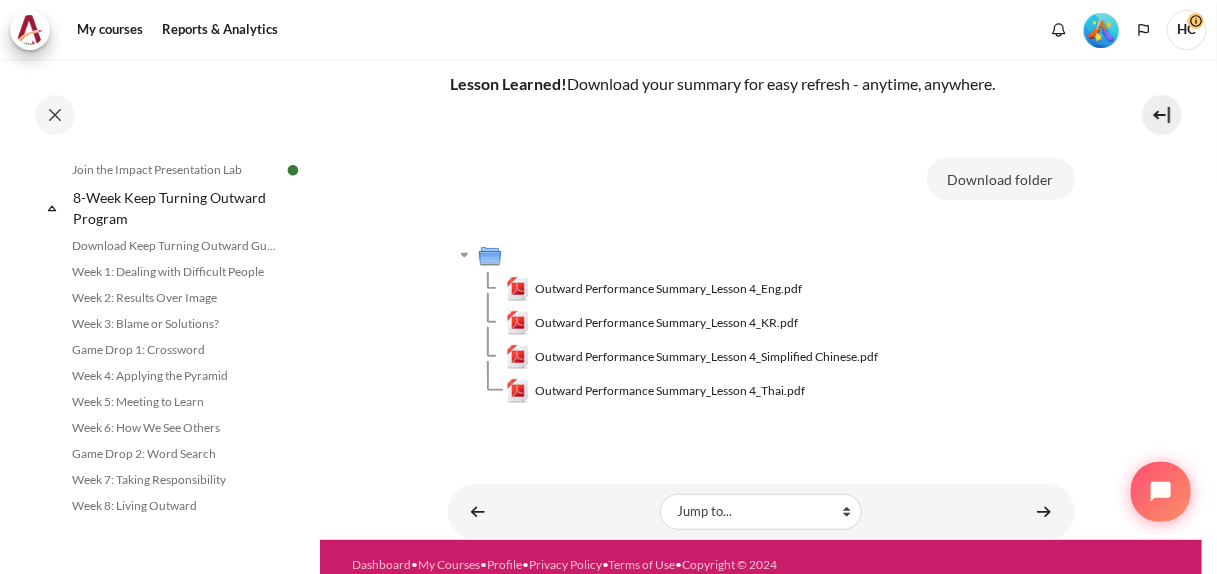 scroll, scrollTop: 2423, scrollLeft: 0, axis: vertical 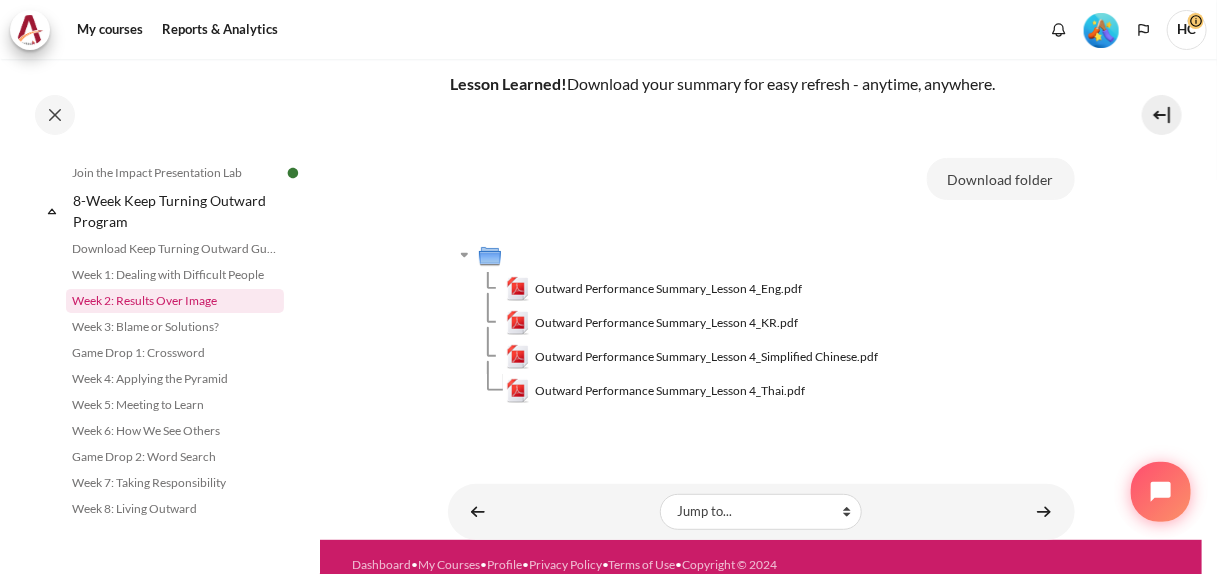 click on "Week 2: Results Over Image" at bounding box center (175, 301) 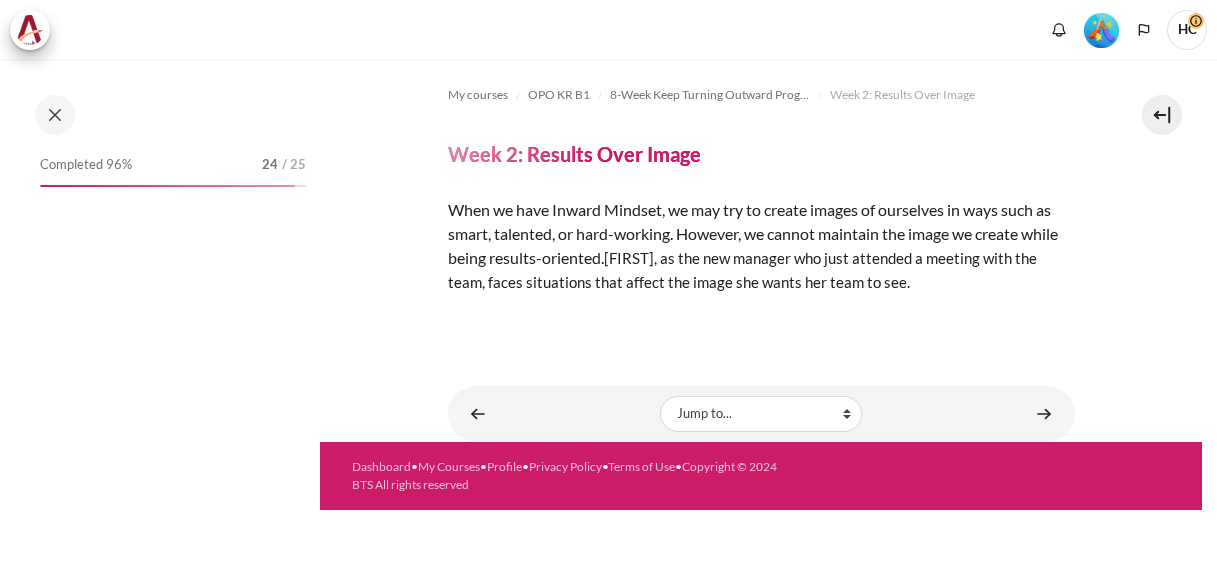 scroll, scrollTop: 0, scrollLeft: 0, axis: both 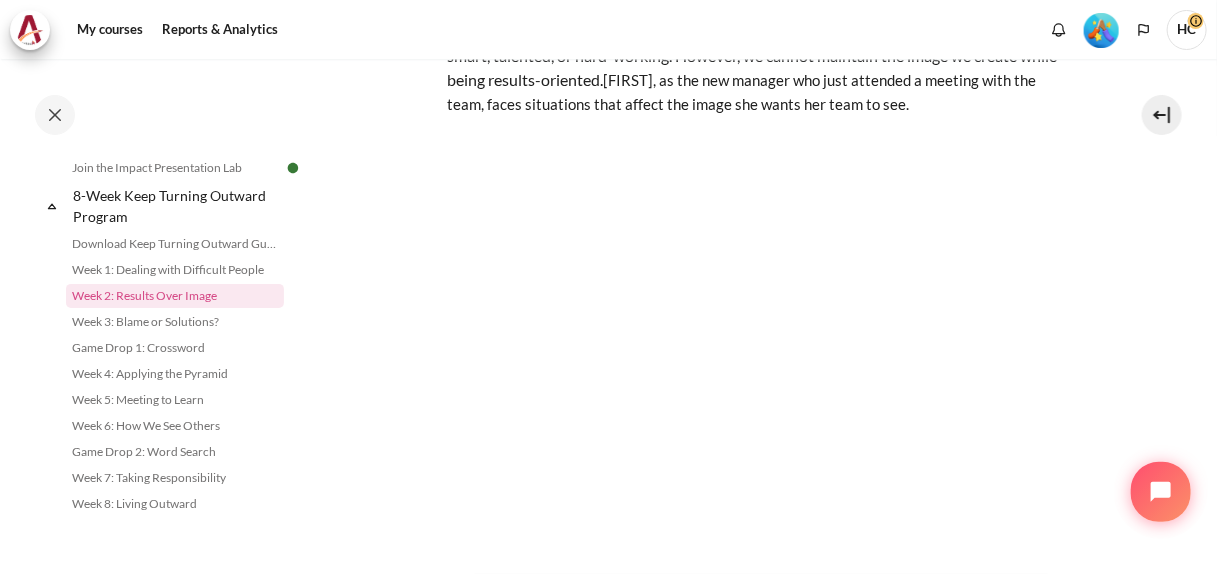 click on "My courses
OPO KR B1
8-Week Keep Turning Outward Program
Week 2: Results Over Image
Week 2: Results Over Image" at bounding box center (761, 255) 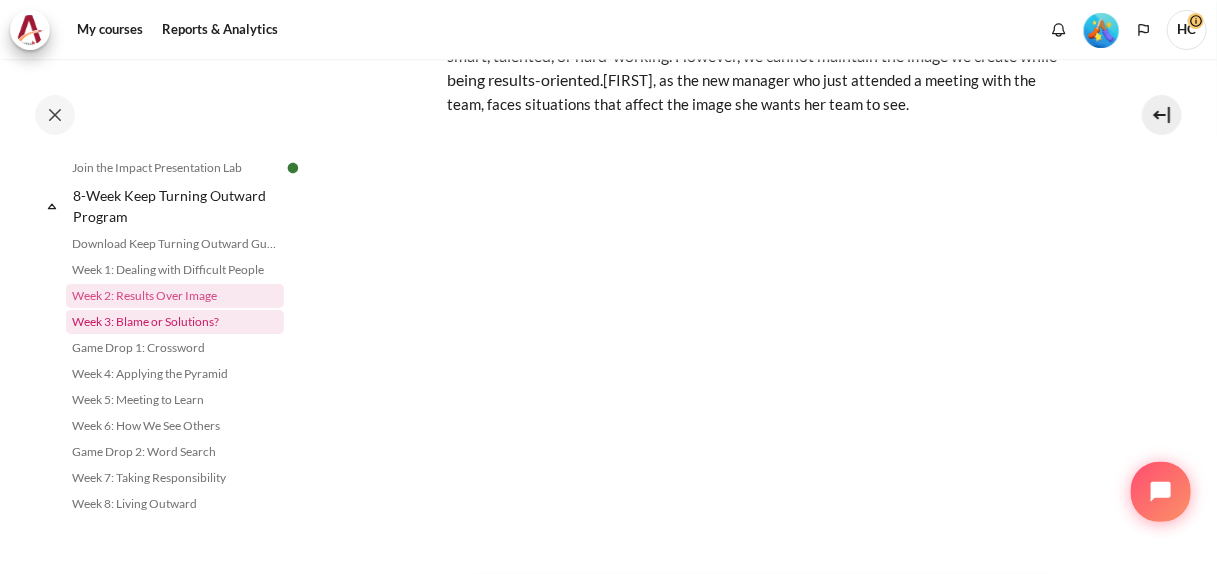 click on "Week 3: Blame or Solutions?" at bounding box center (175, 322) 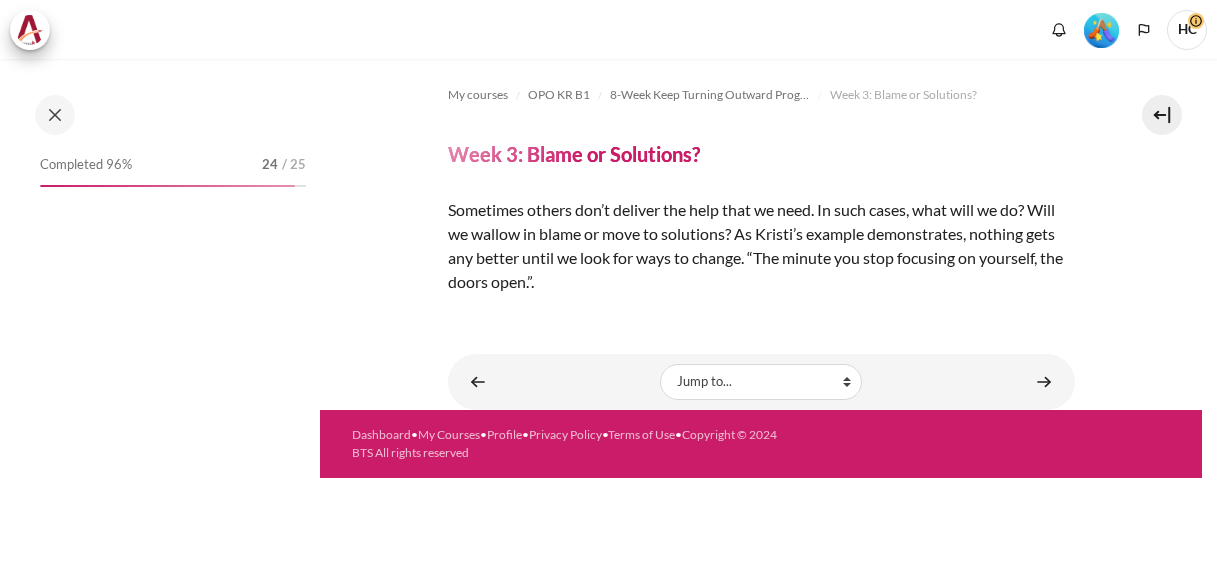 scroll, scrollTop: 0, scrollLeft: 0, axis: both 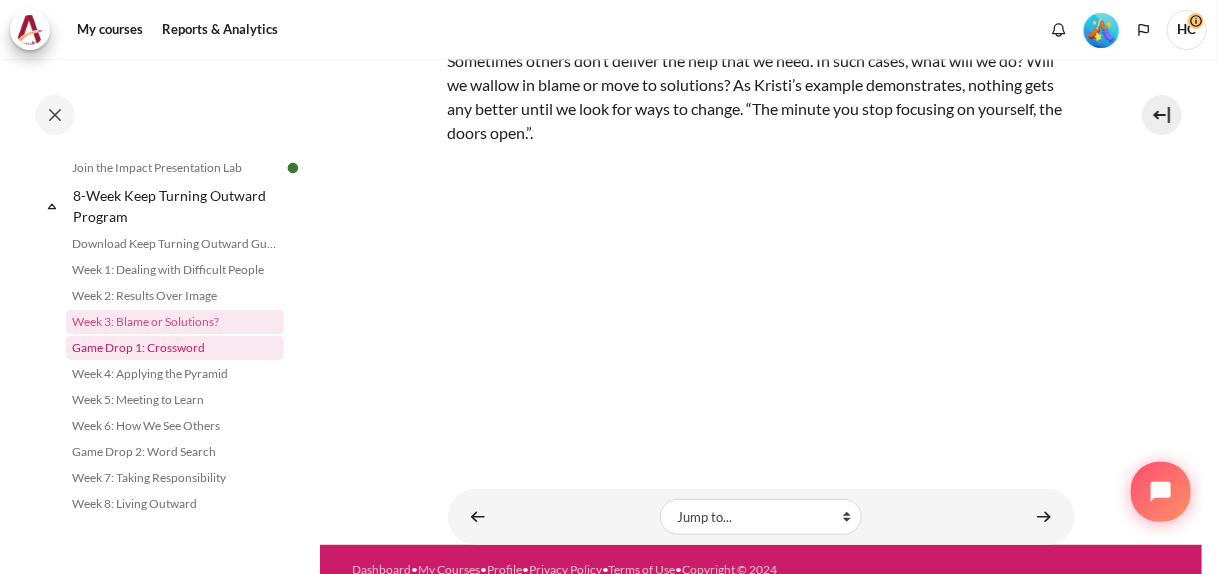 click on "Game Drop 1: Crossword" at bounding box center [175, 348] 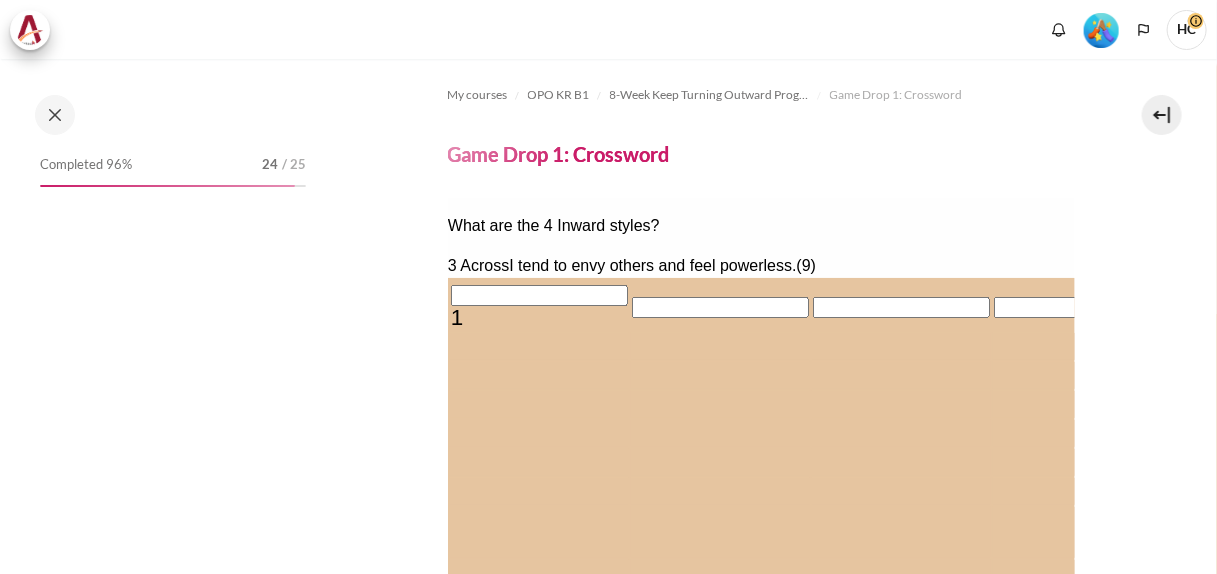 scroll, scrollTop: 0, scrollLeft: 0, axis: both 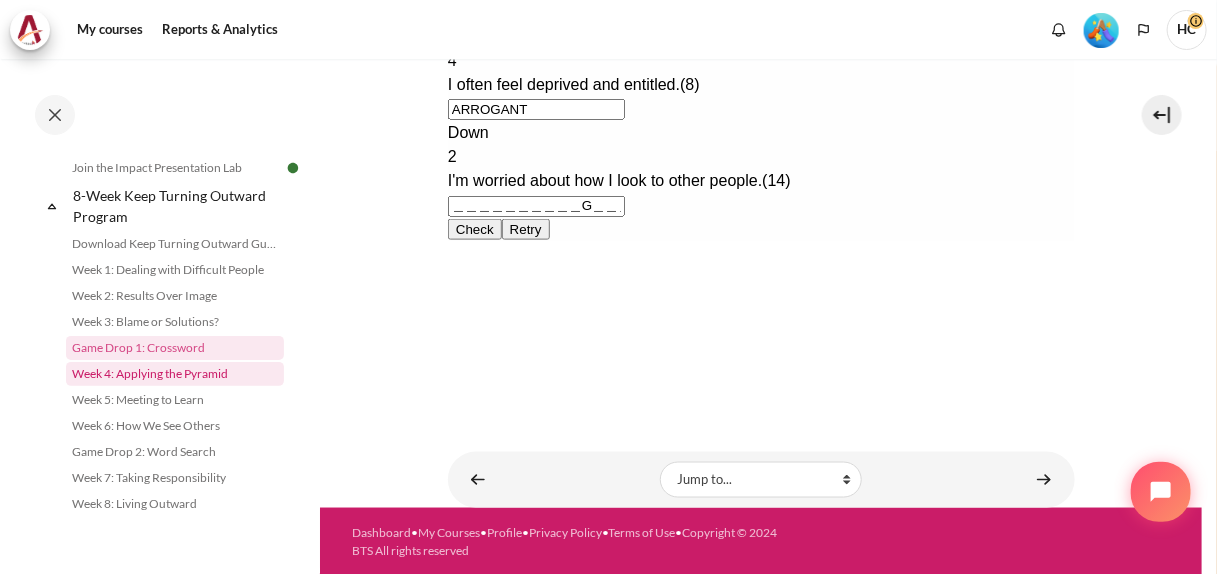 click on "Week 4: Applying the Pyramid" at bounding box center [175, 374] 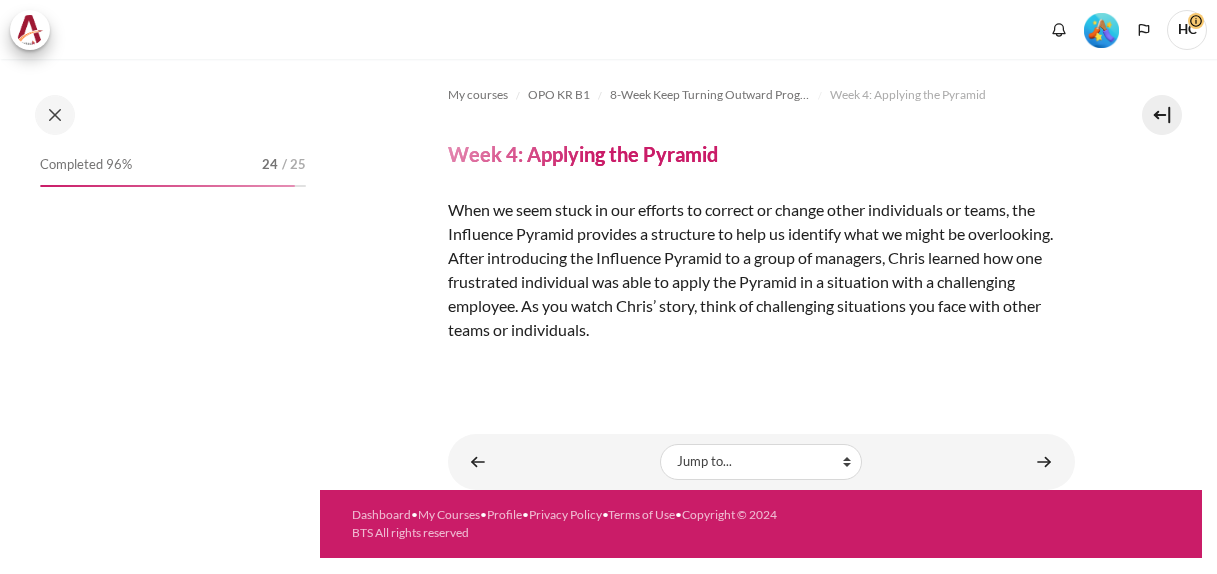 scroll, scrollTop: 0, scrollLeft: 0, axis: both 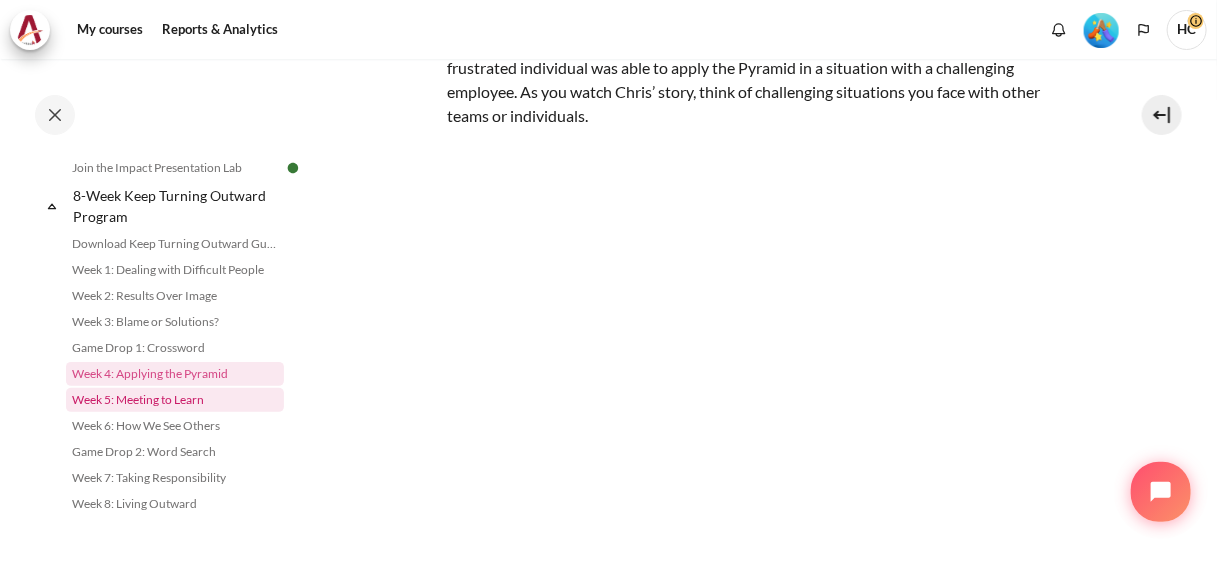 click on "Week 5: Meeting to Learn" at bounding box center (175, 400) 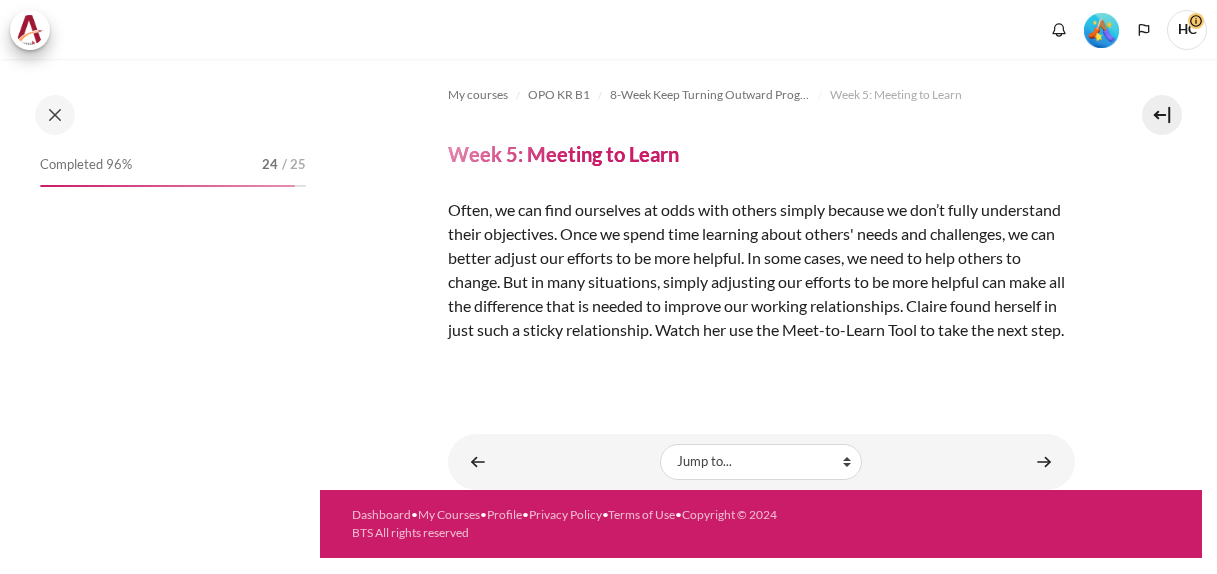 scroll, scrollTop: 0, scrollLeft: 0, axis: both 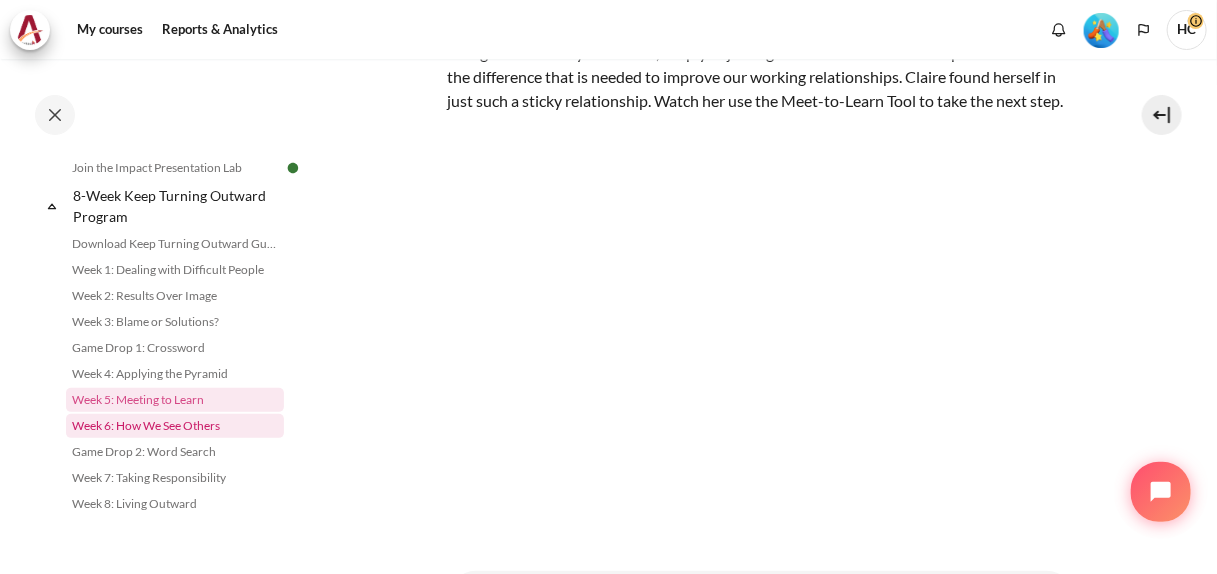 click on "Week 6: How We See Others" at bounding box center (175, 426) 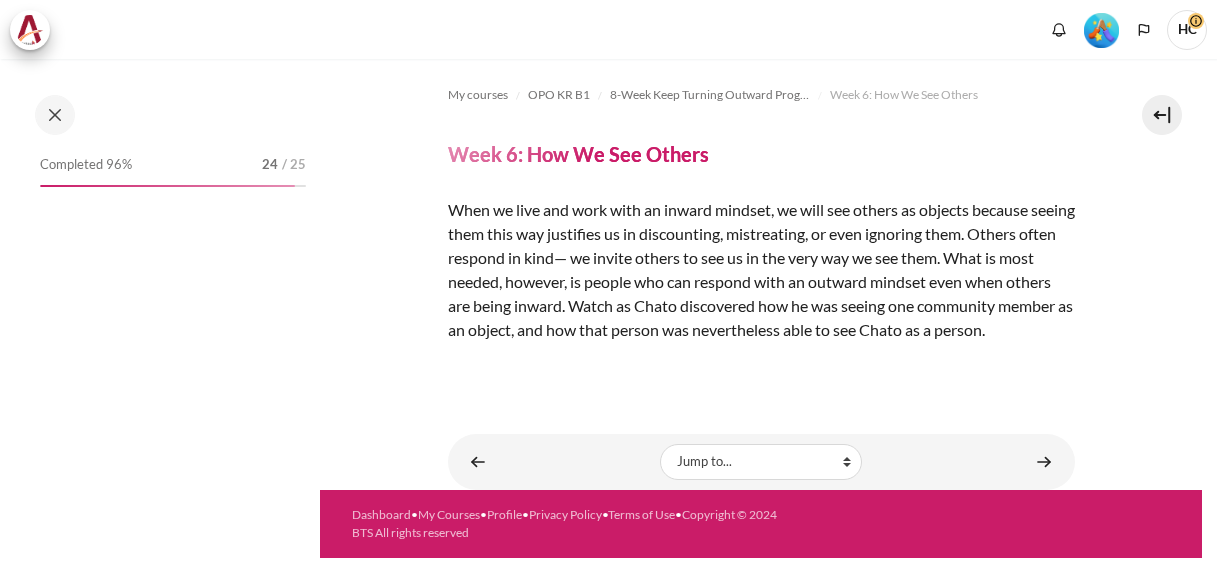 scroll, scrollTop: 0, scrollLeft: 0, axis: both 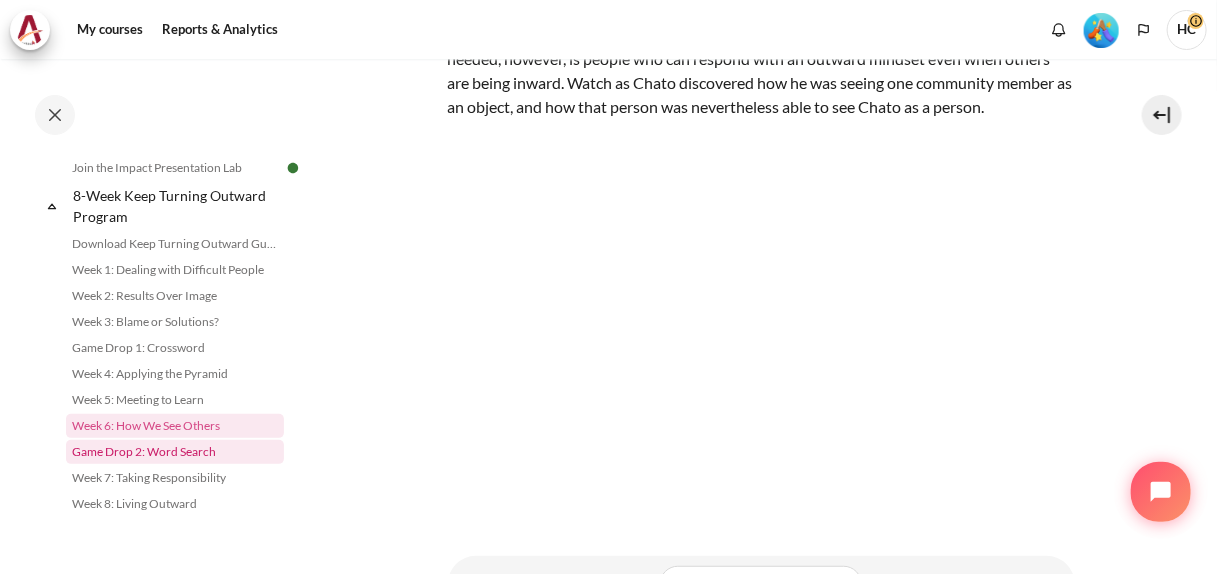 click on "Game Drop 2: Word Search" at bounding box center [175, 452] 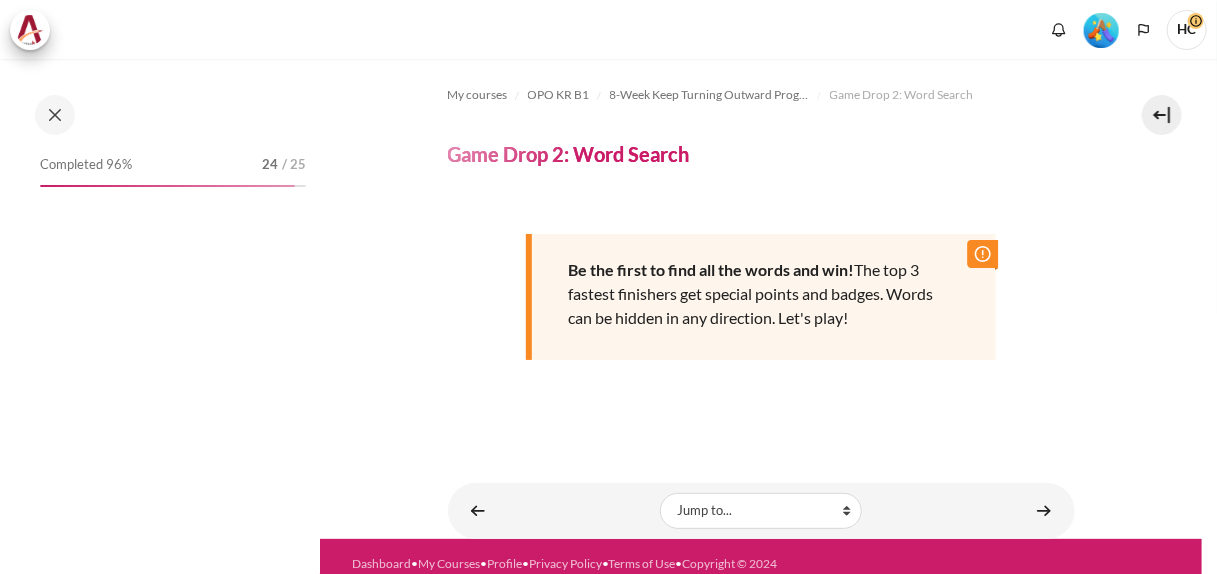 scroll, scrollTop: 0, scrollLeft: 0, axis: both 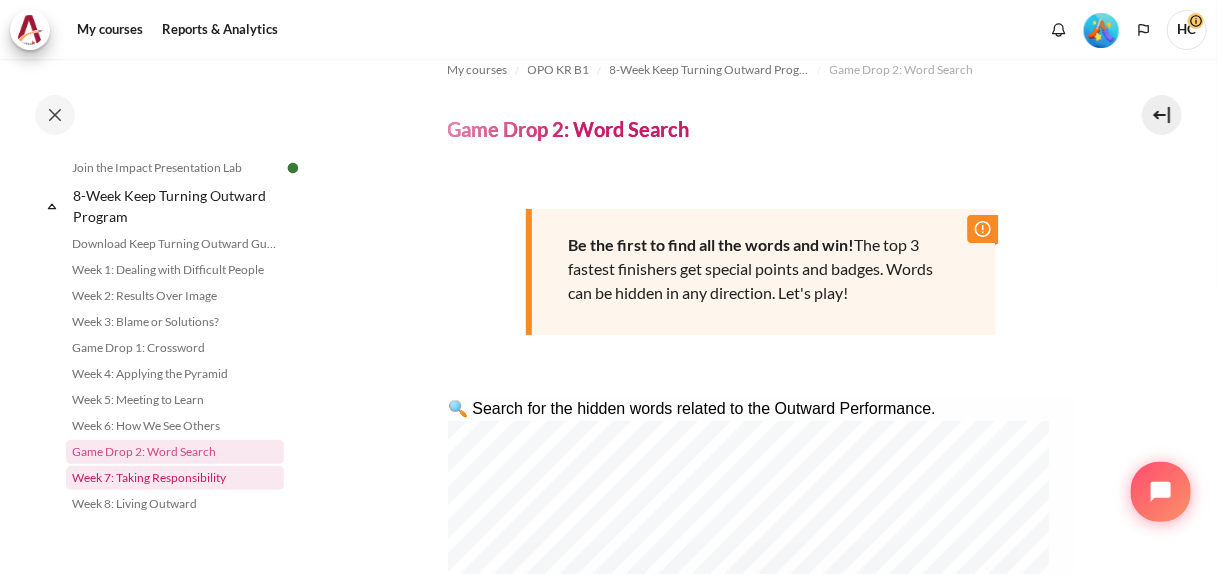 click on "Week 7: Taking Responsibility" at bounding box center [175, 478] 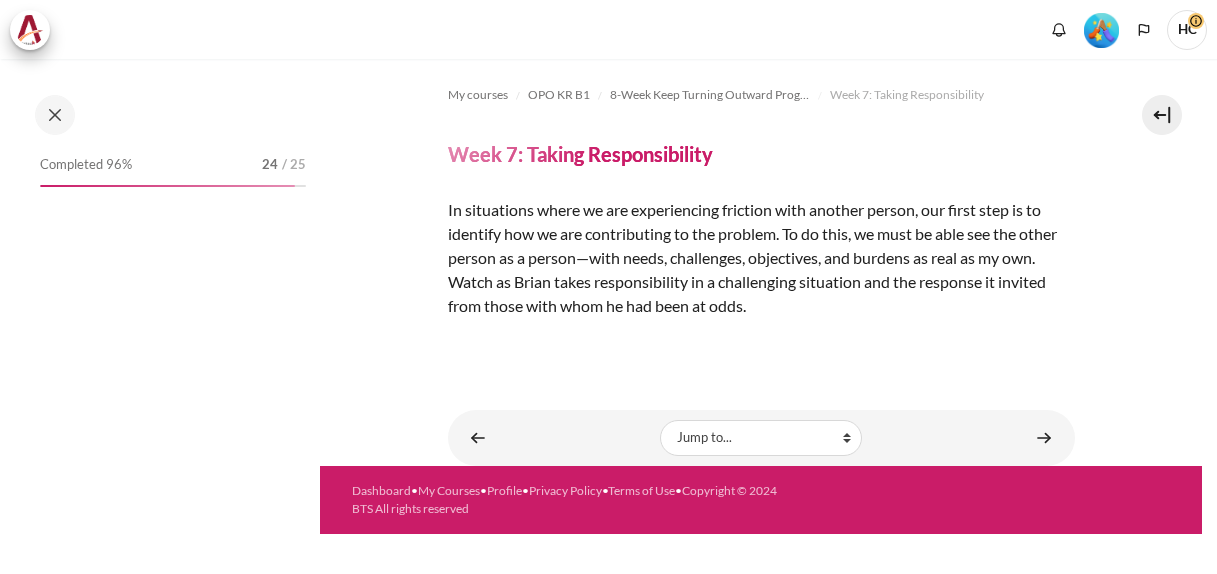 scroll, scrollTop: 0, scrollLeft: 0, axis: both 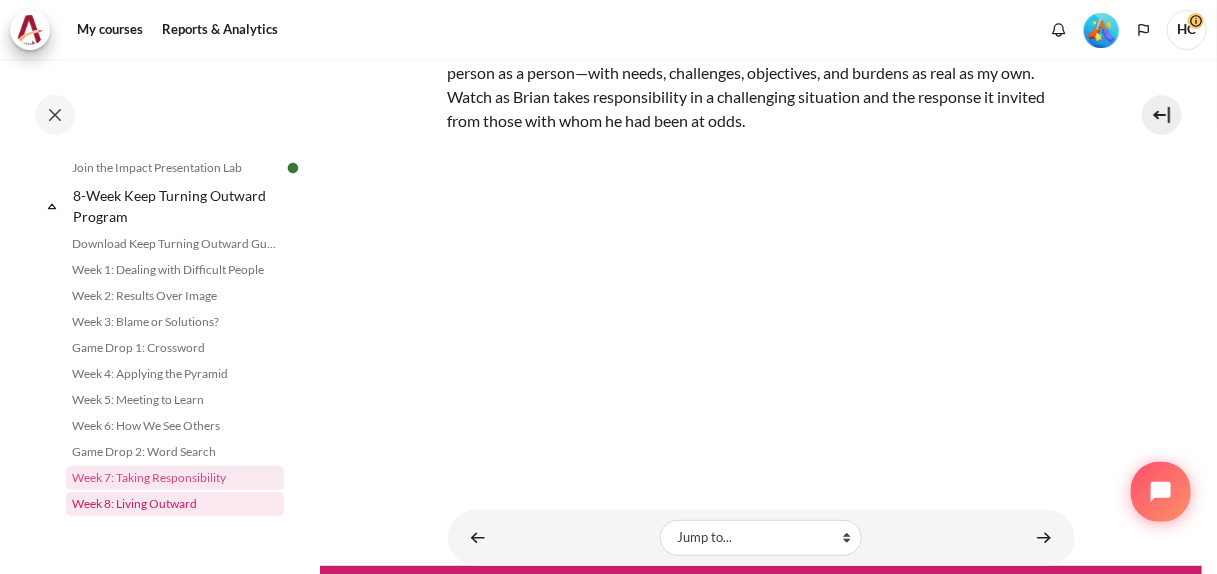 click on "Week 8: Living Outward" at bounding box center (175, 504) 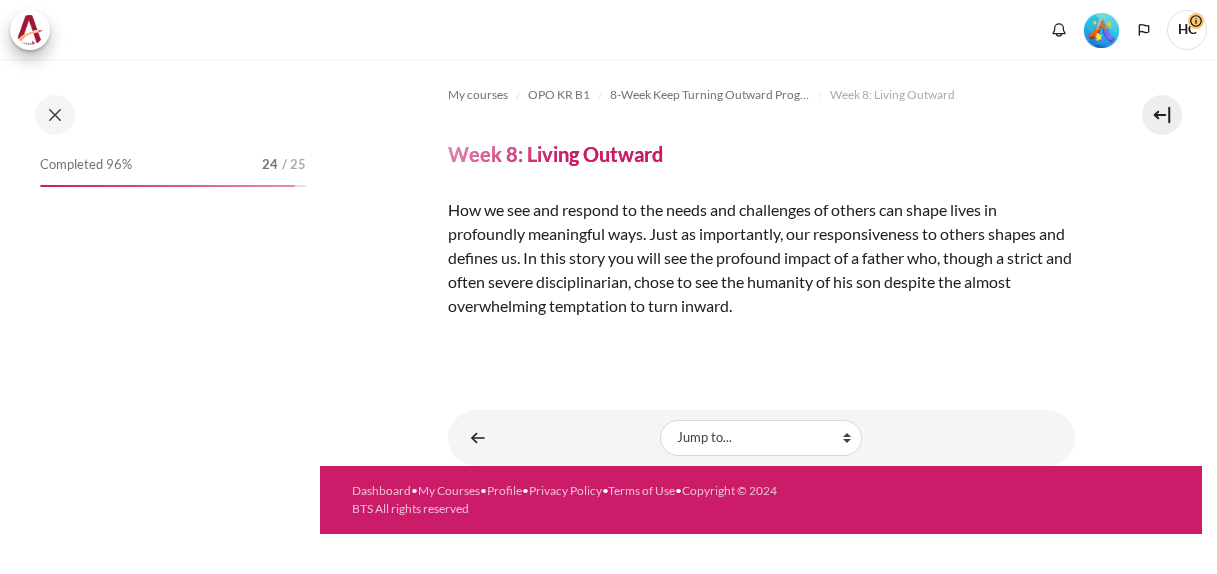 scroll, scrollTop: 0, scrollLeft: 0, axis: both 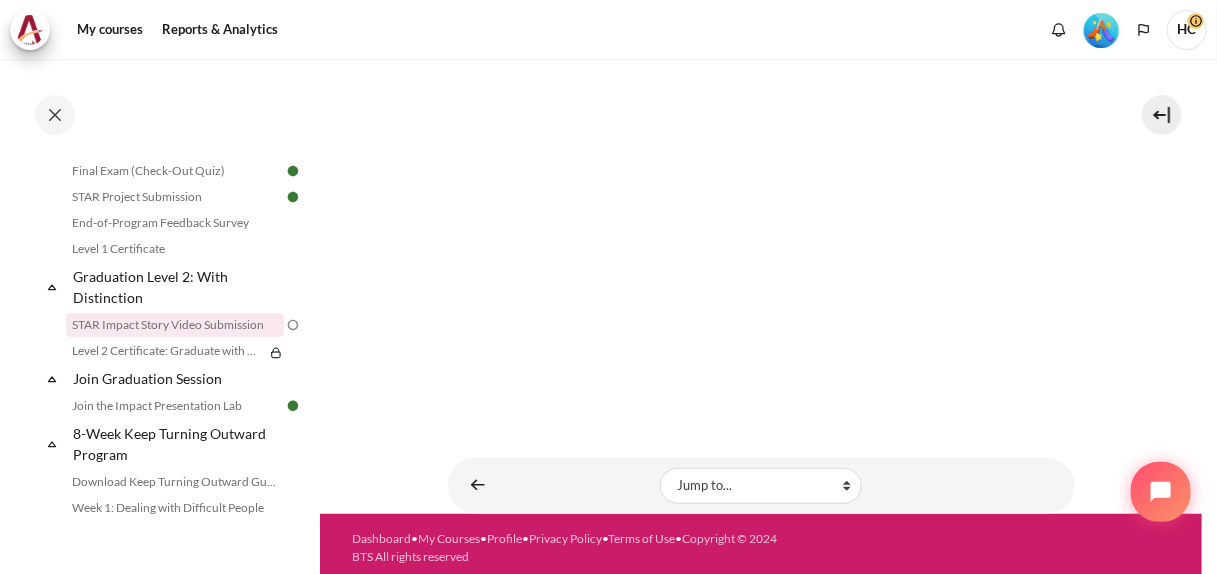 click on "STAR Impact Story Video Submission" at bounding box center (175, 325) 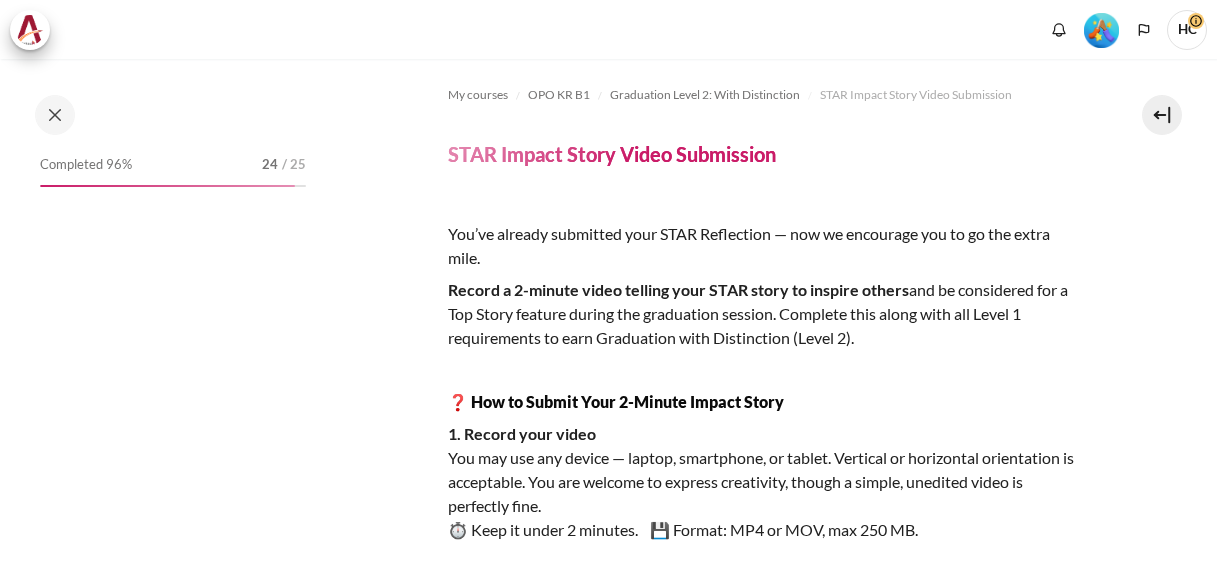 scroll, scrollTop: 0, scrollLeft: 0, axis: both 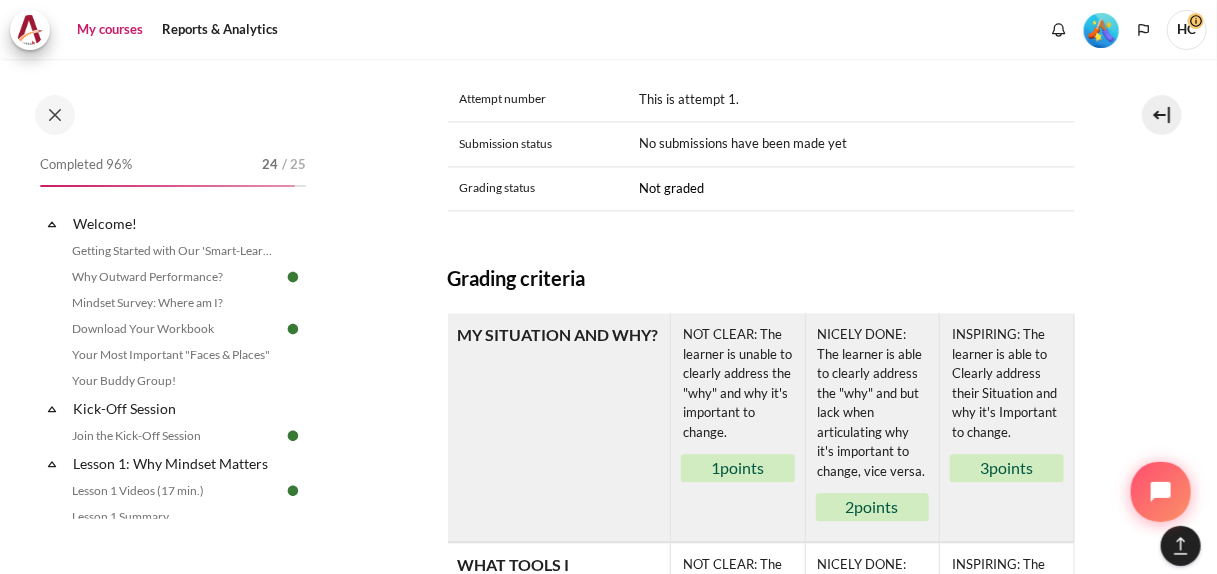 click on "My courses" at bounding box center (110, 30) 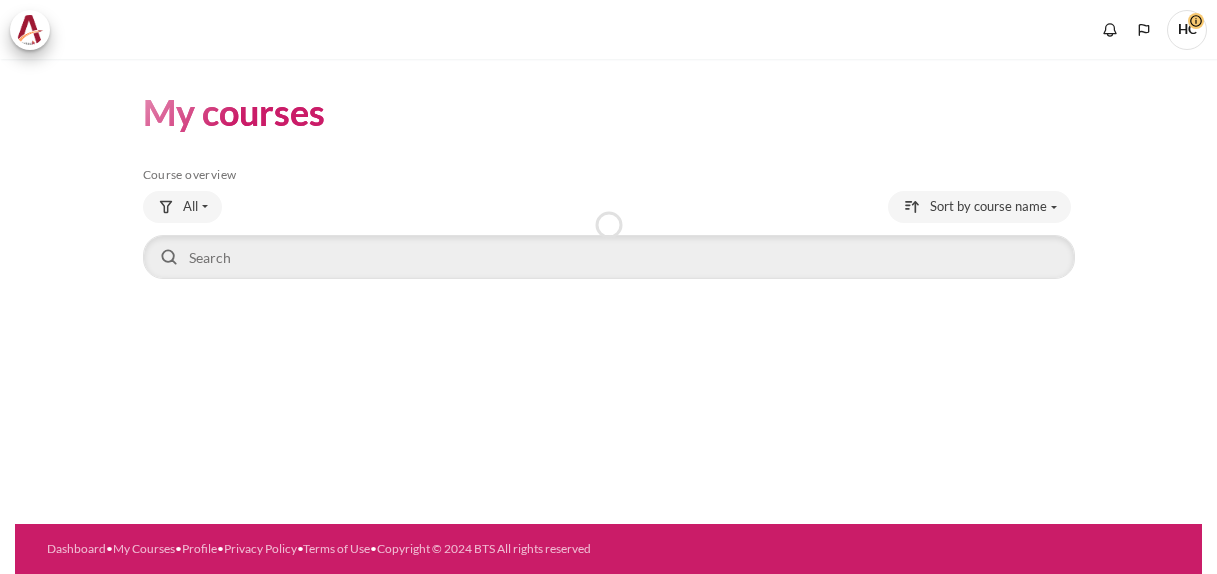 scroll, scrollTop: 0, scrollLeft: 0, axis: both 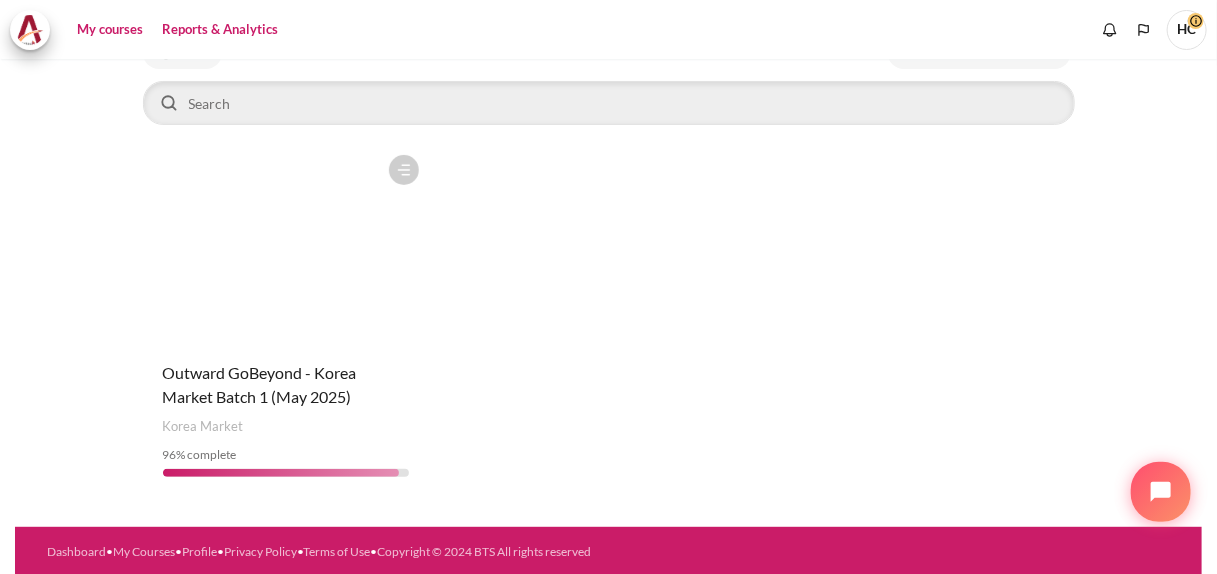 click on "Reports & Analytics" at bounding box center (220, 30) 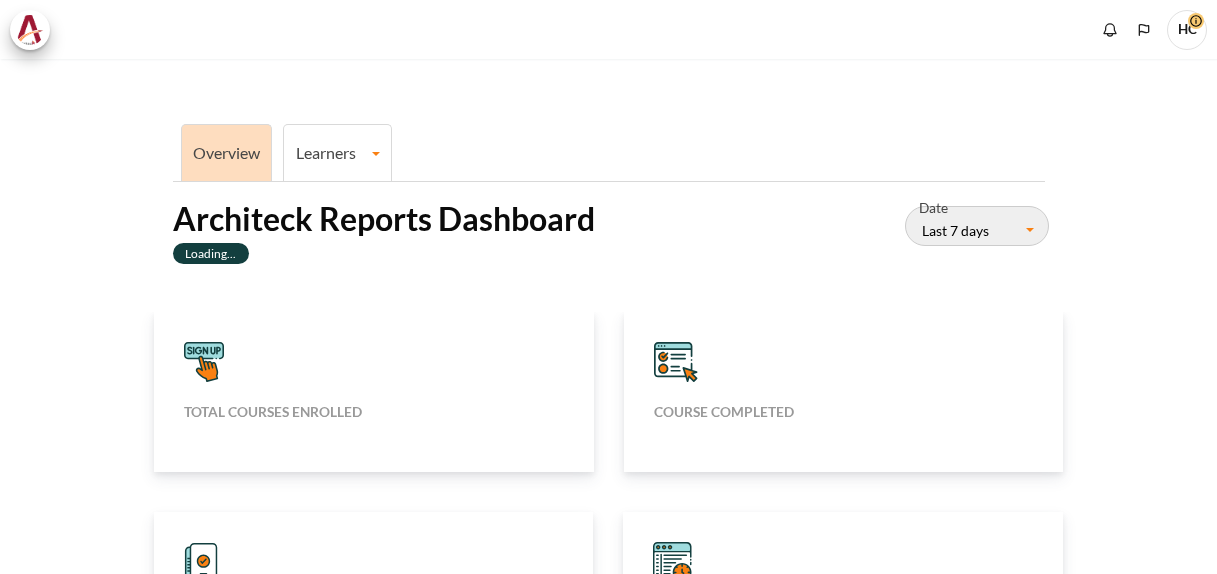 scroll, scrollTop: 0, scrollLeft: 0, axis: both 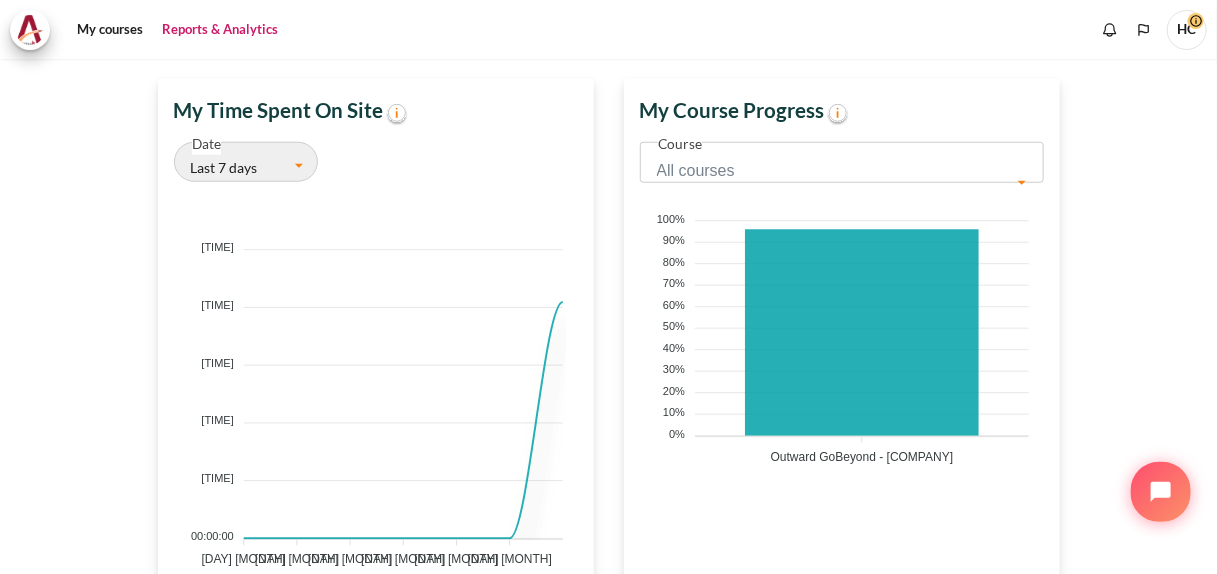 click on "Last 7 days" at bounding box center (246, 162) 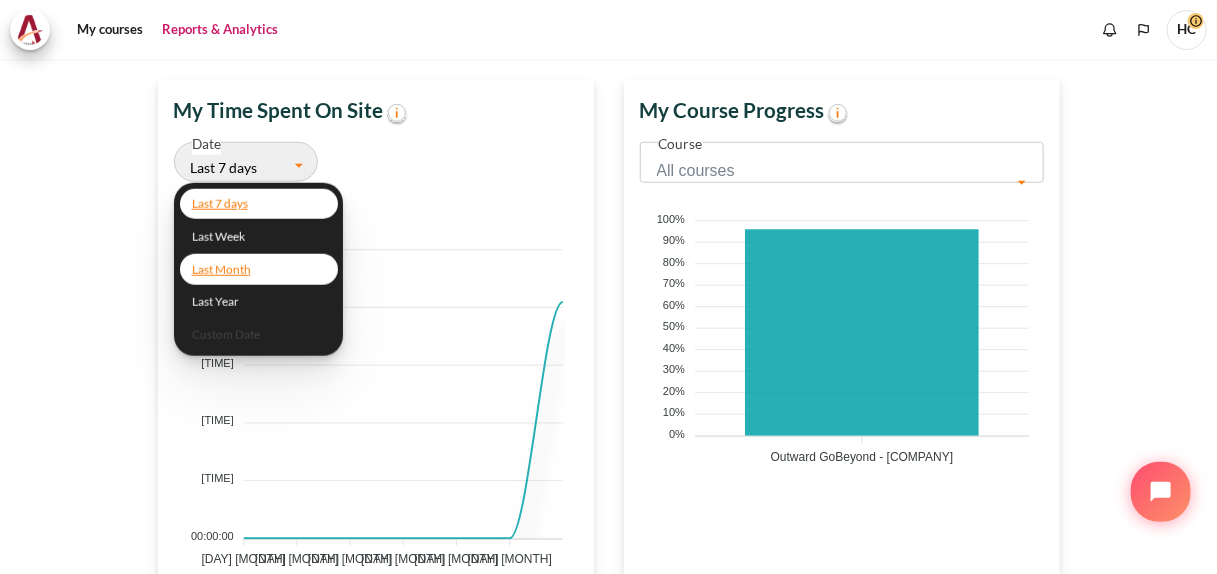 click on "Last Month" at bounding box center [258, 269] 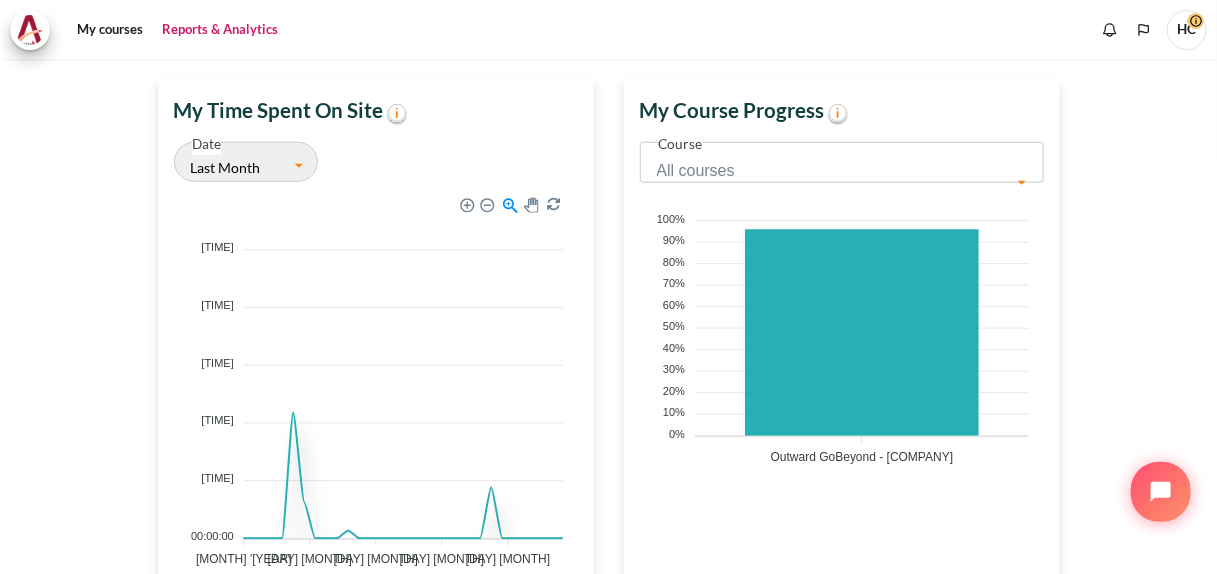 scroll, scrollTop: 15, scrollLeft: 16, axis: both 